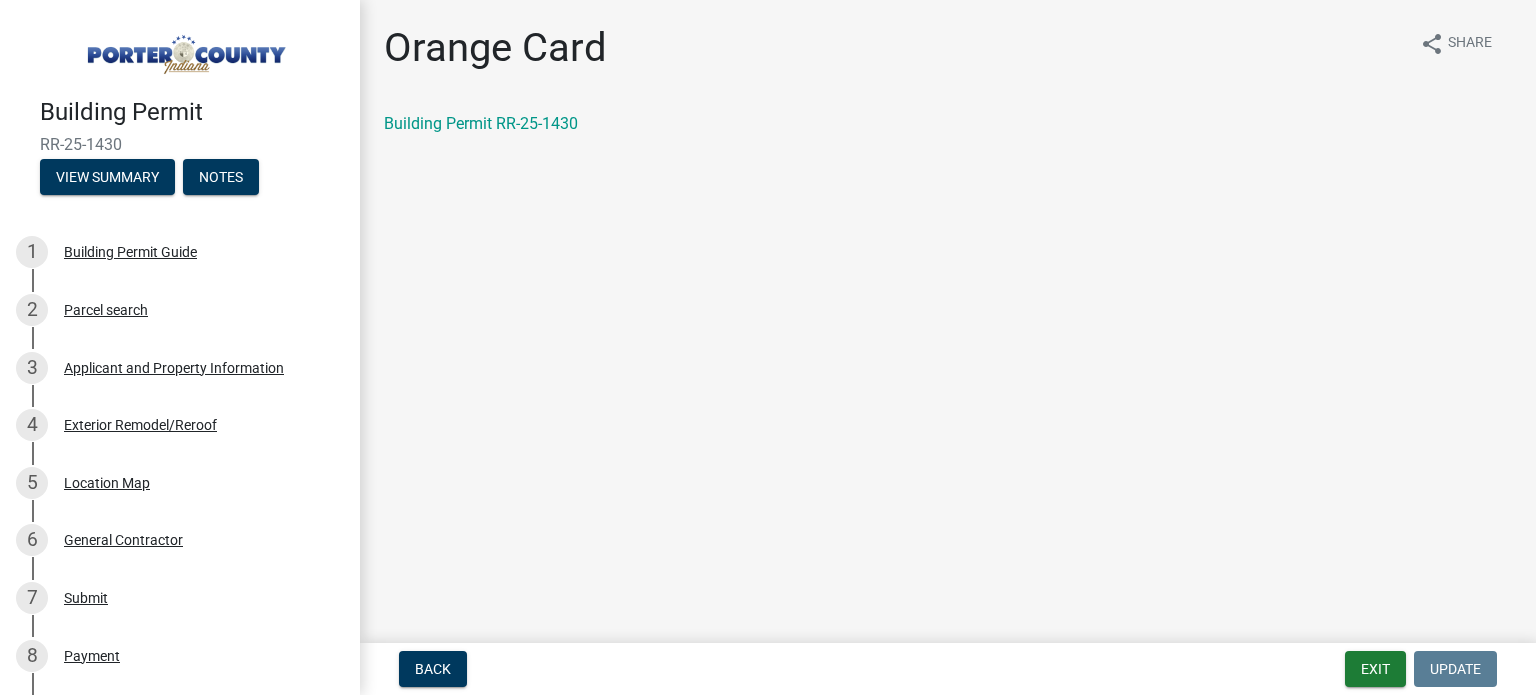 scroll, scrollTop: 0, scrollLeft: 0, axis: both 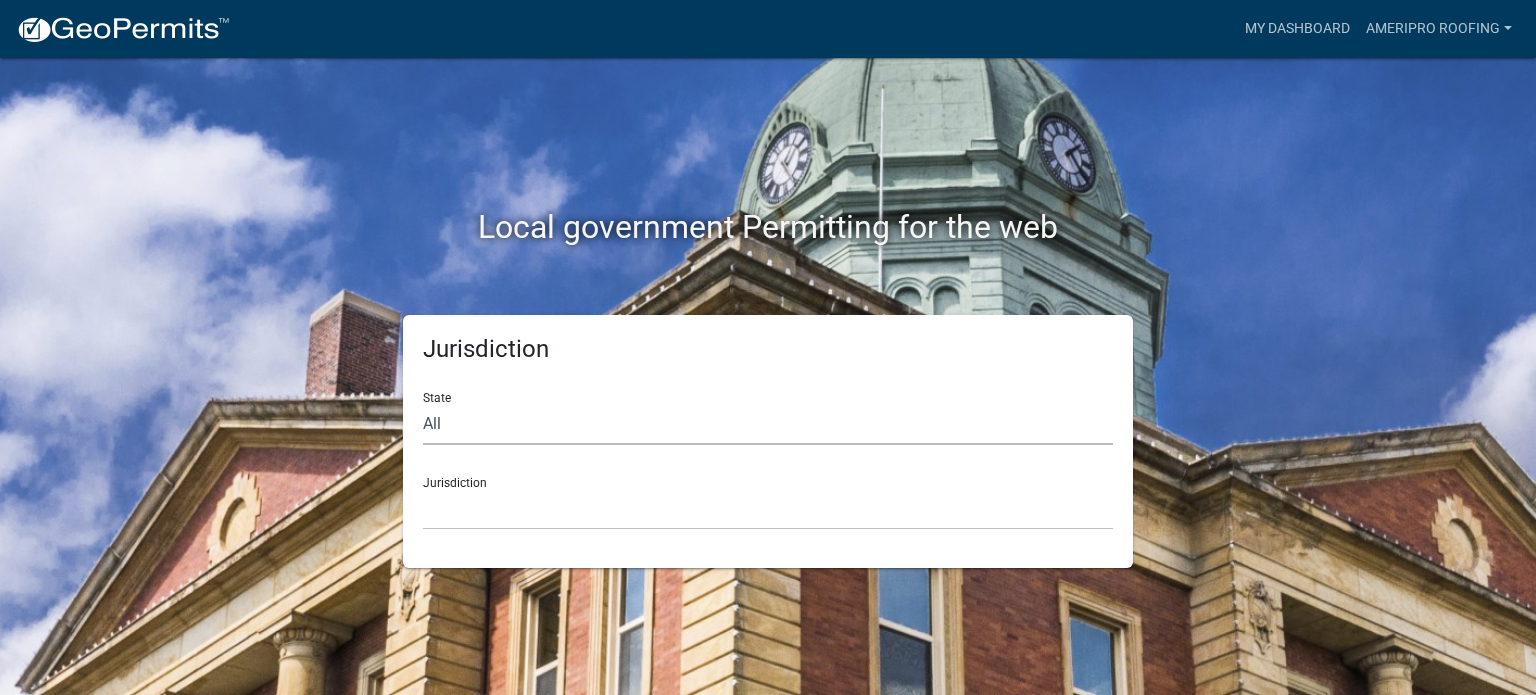 click on "All  Colorado   Georgia   Indiana   Iowa   Kansas   Minnesota   Ohio   South Carolina   Wisconsin" 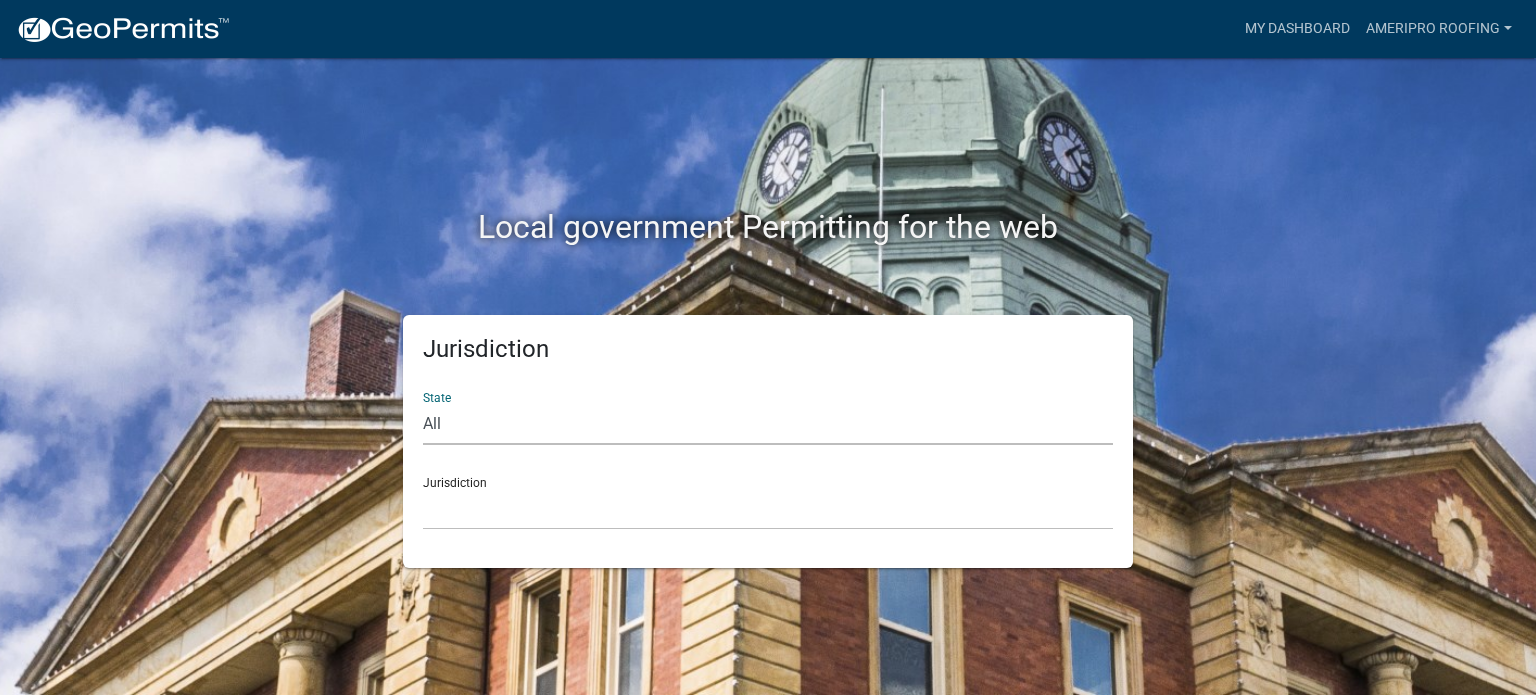 select on "Indiana" 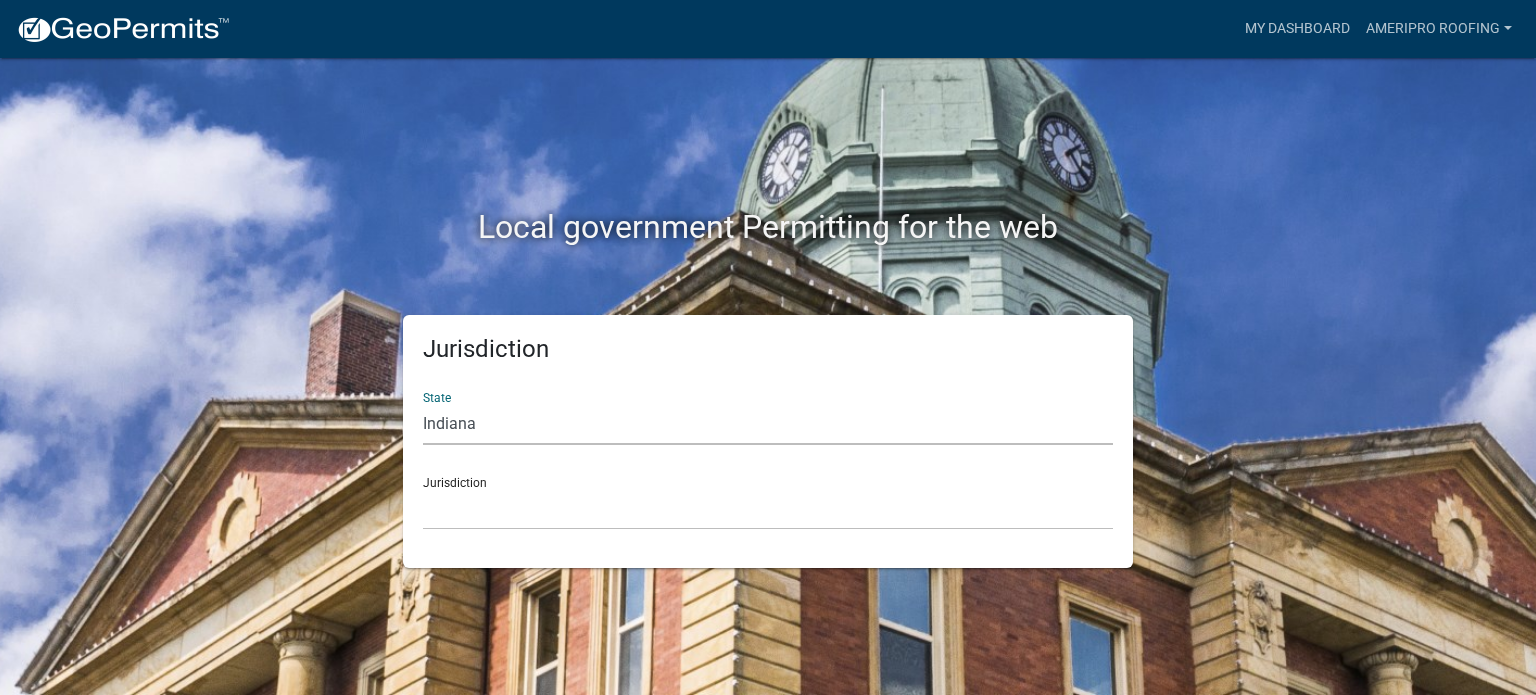 click on "All  Colorado   Georgia   Indiana   Iowa   Kansas   Minnesota   Ohio   South Carolina   Wisconsin" 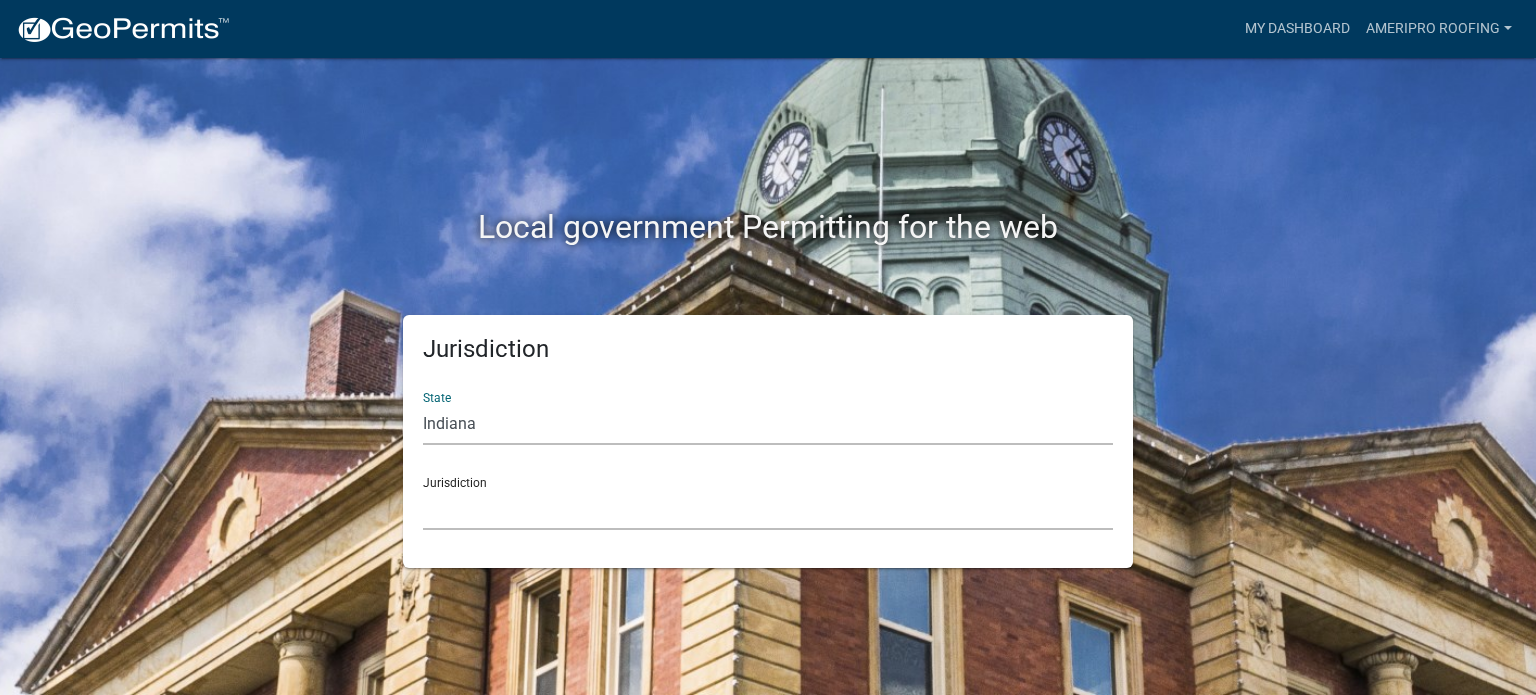 click on "City of Charlestown, Indiana City of Jeffersonville, Indiana City of Logansport, Indiana Decatur County, Indiana Grant County, Indiana Howard County, Indiana Huntington County, Indiana Jasper County, Indiana Kosciusko County, Indiana La Porte County, Indiana Miami County, Indiana Montgomery County, Indiana Morgan County, Indiana Newton County, Indiana Porter County, Indiana River Ridge Development Authority, Indiana Tippecanoe County, Indiana Vigo County, Indiana Wells County, Indiana Whitley County, Indiana" 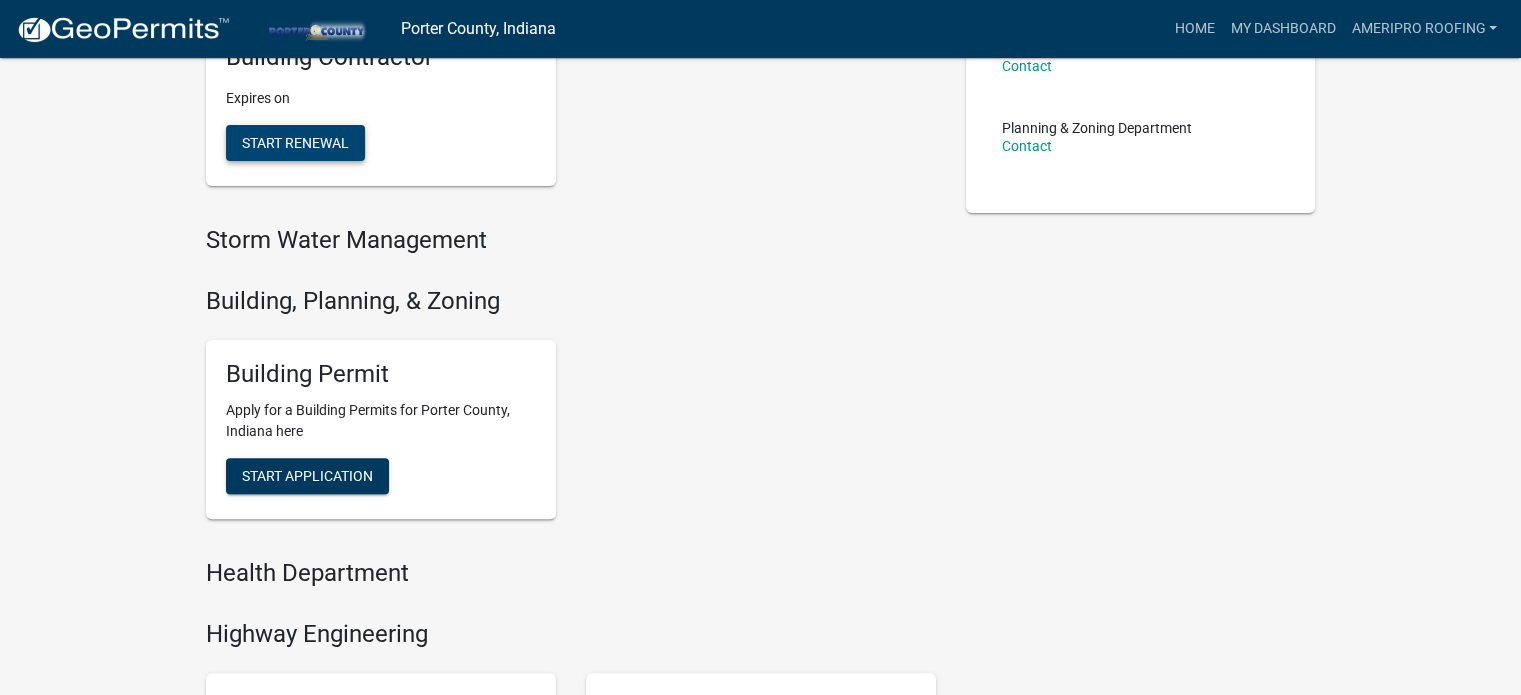 scroll, scrollTop: 510, scrollLeft: 0, axis: vertical 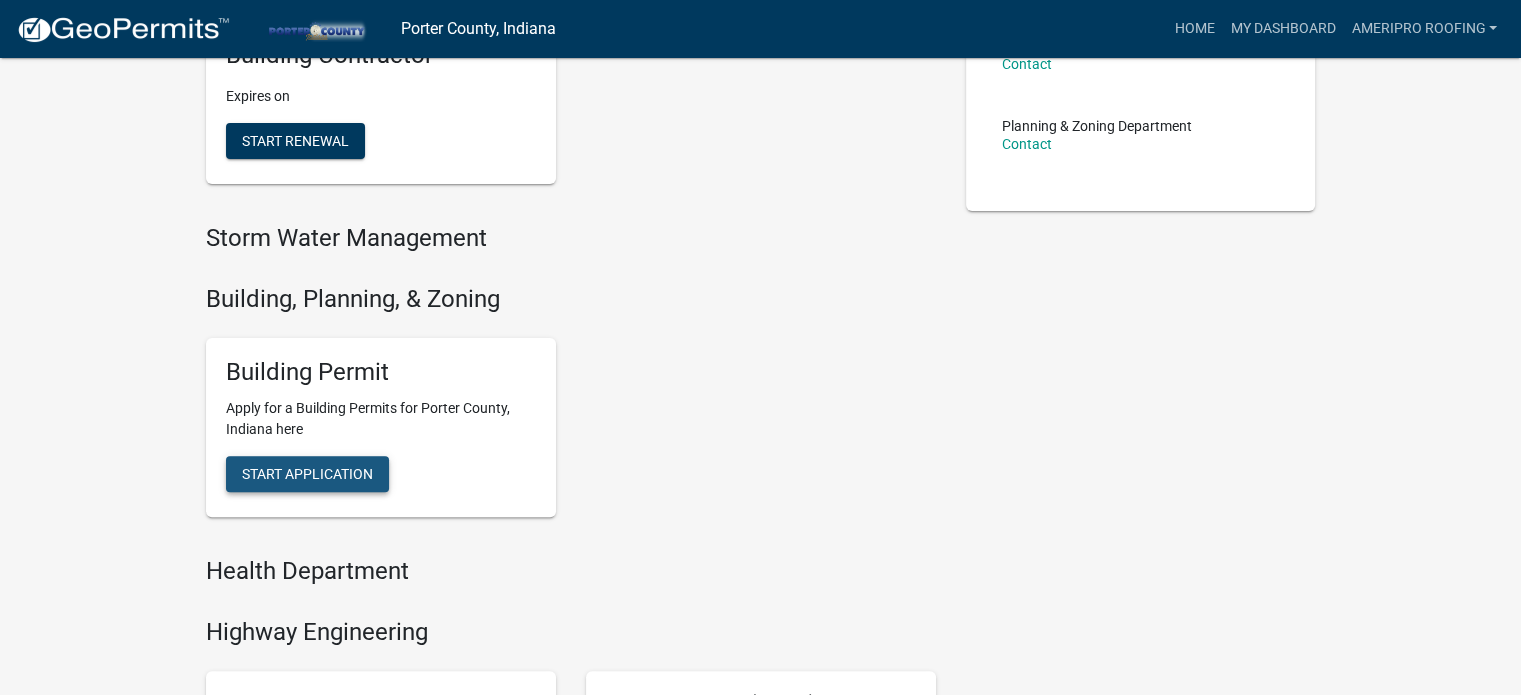 click on "Start Application" at bounding box center (307, 474) 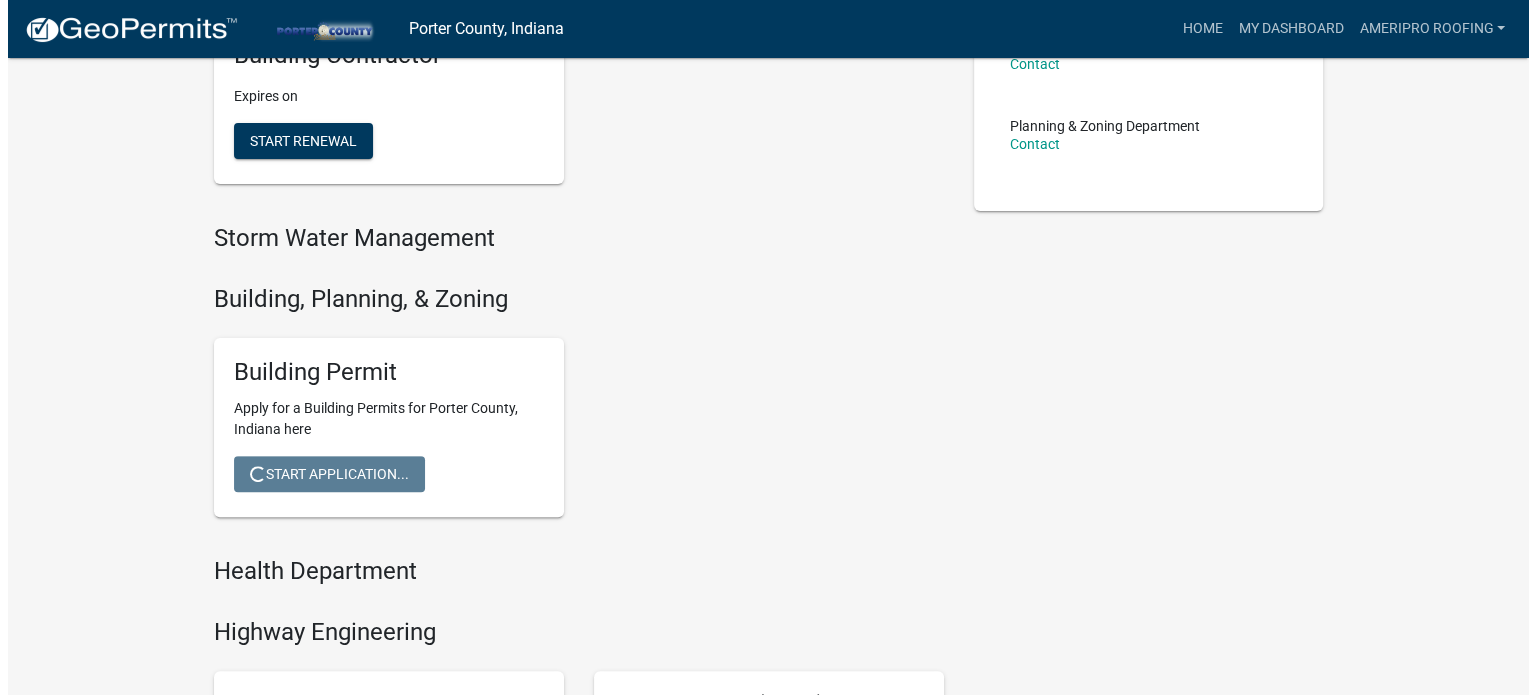 scroll, scrollTop: 0, scrollLeft: 0, axis: both 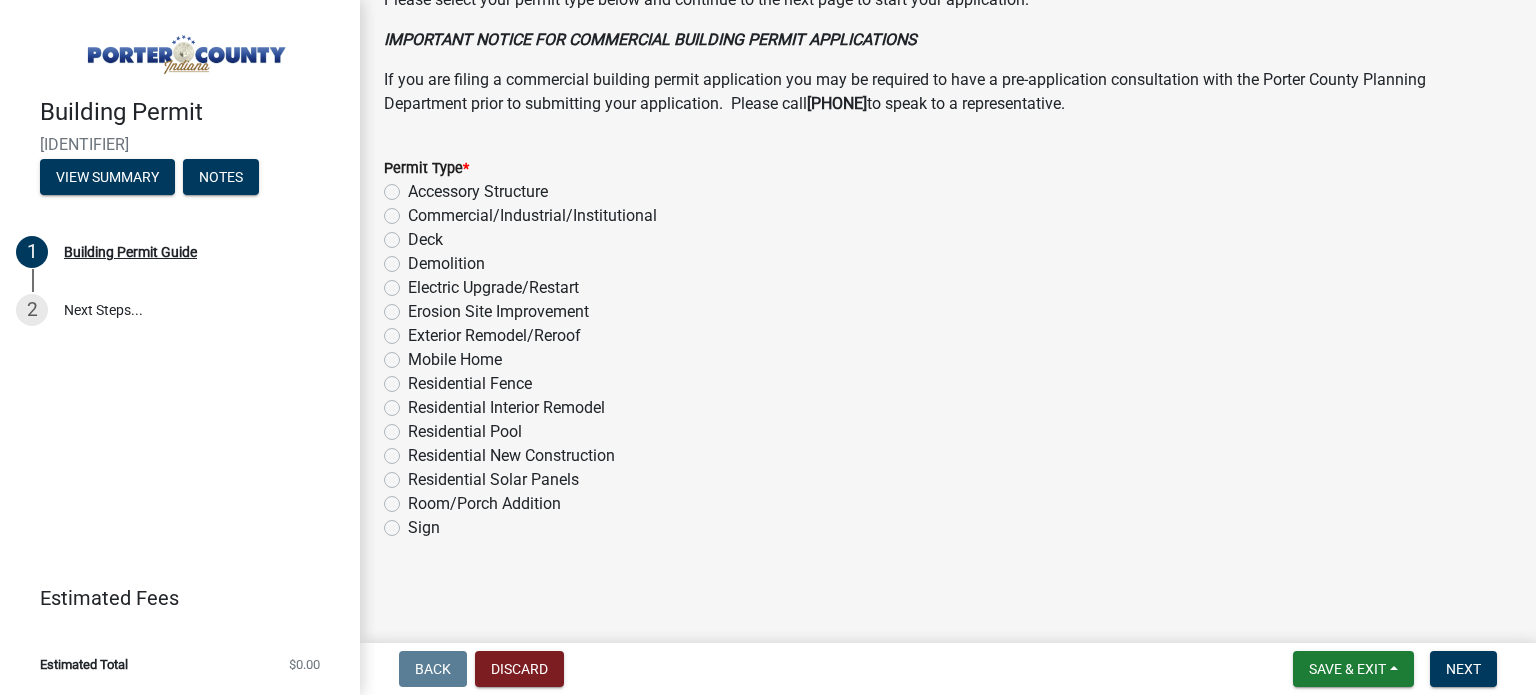 click on "Exterior Remodel/Reroof" 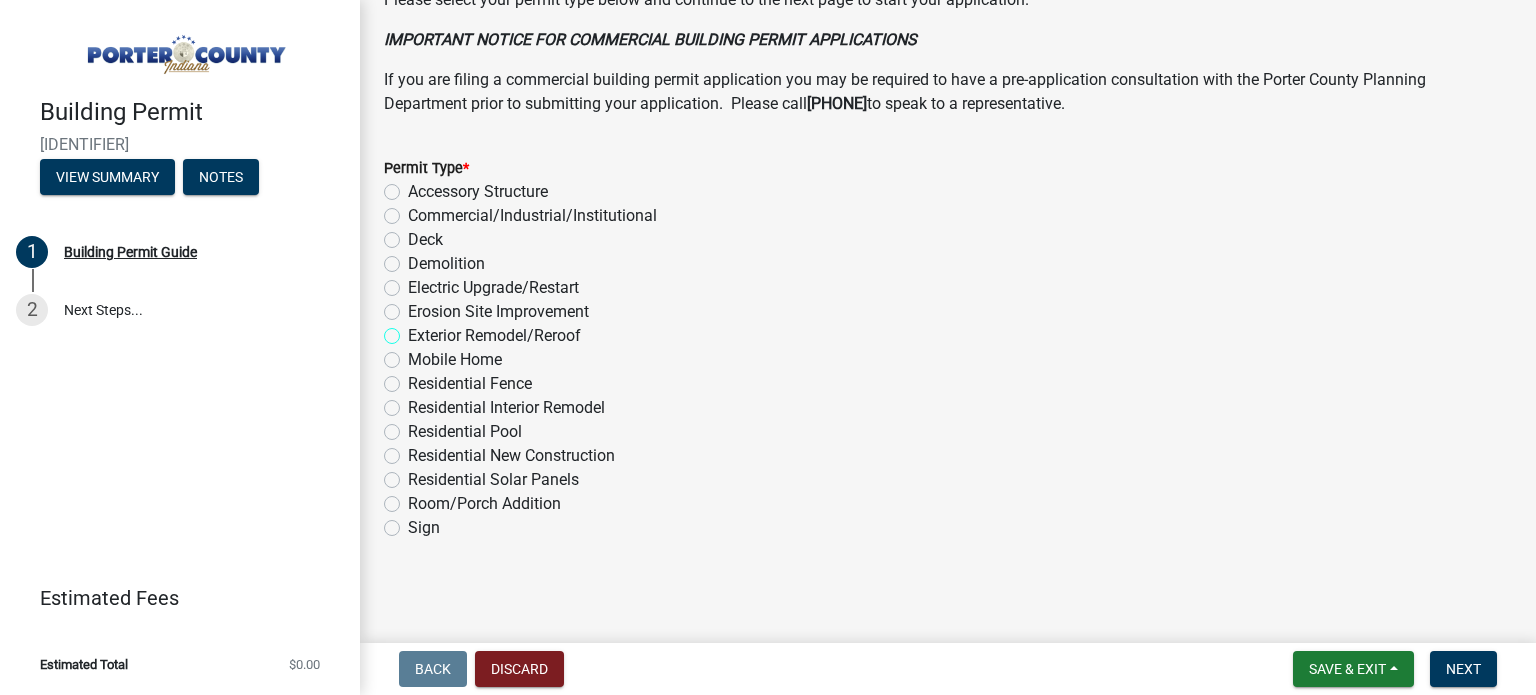click on "Exterior Remodel/Reroof" at bounding box center (414, 330) 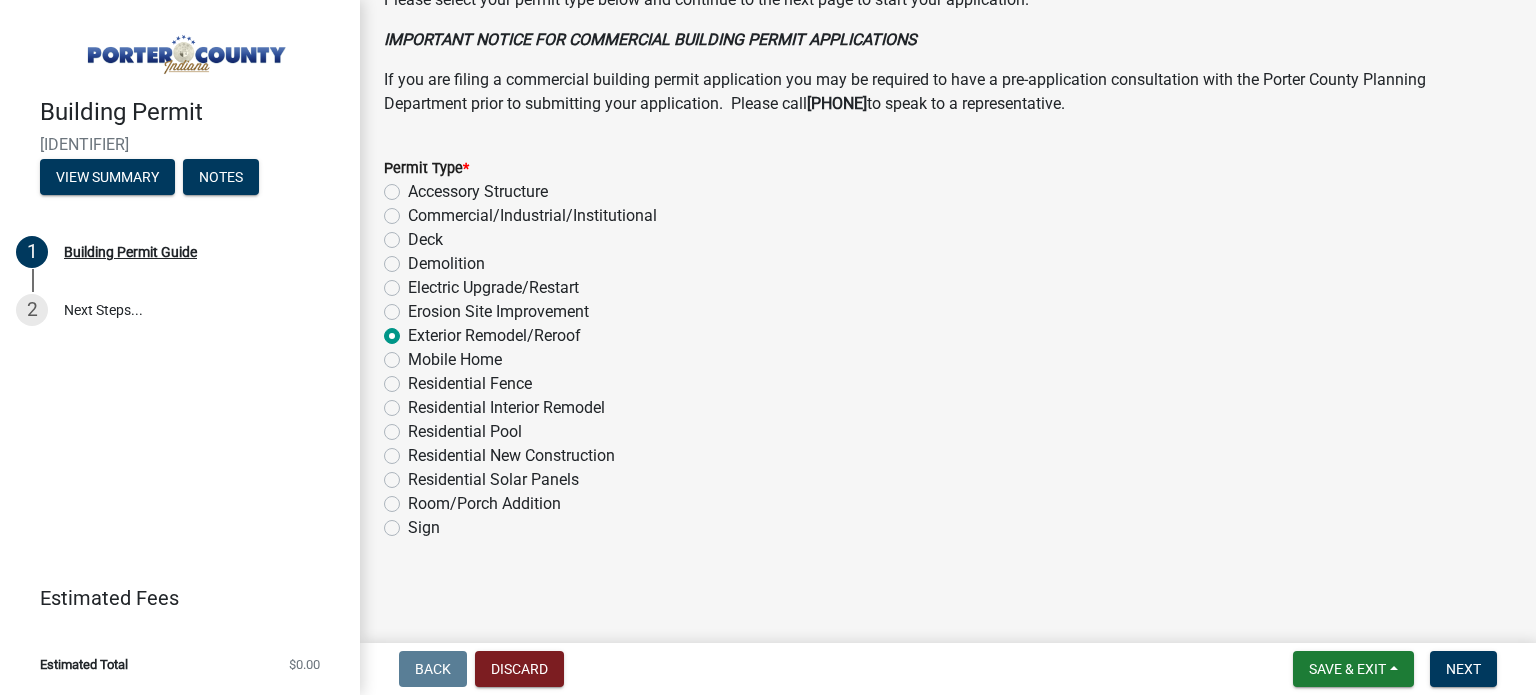 radio on "true" 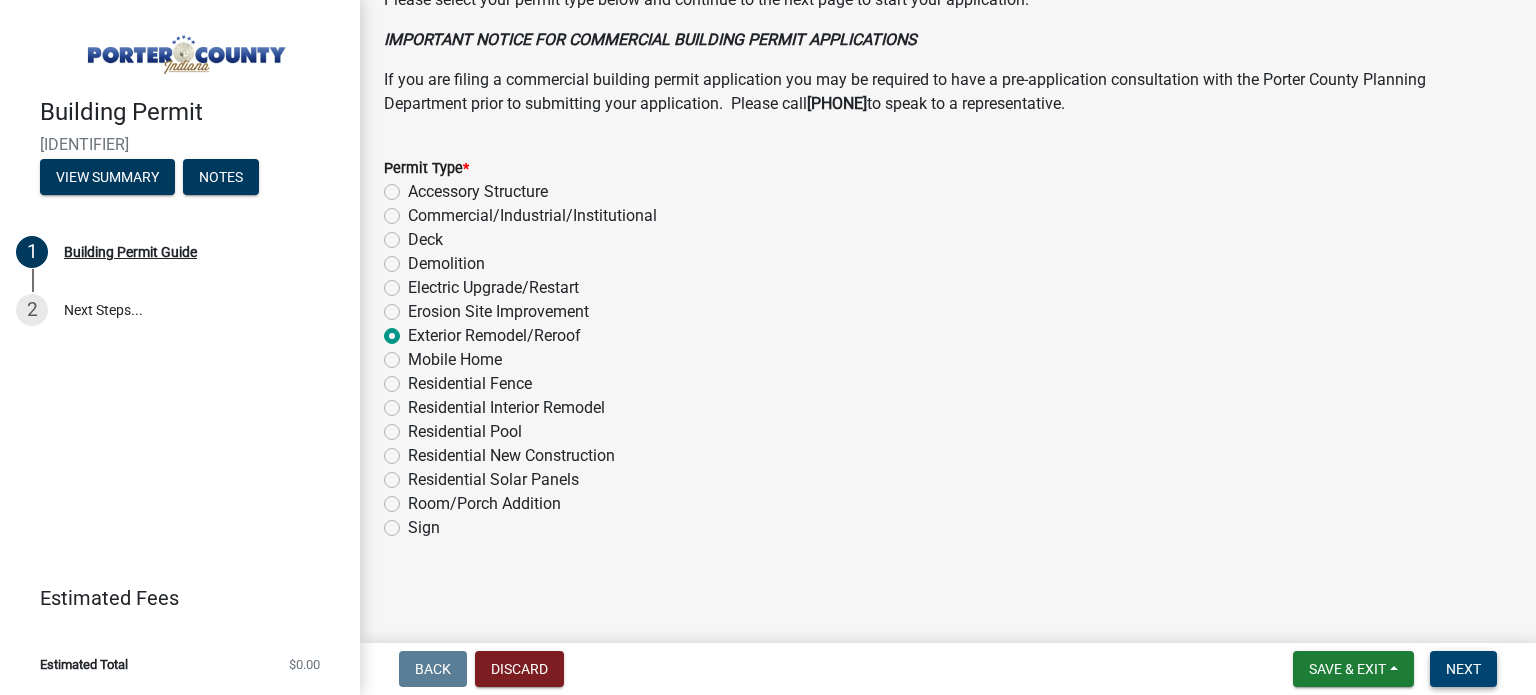 click on "Next" at bounding box center [1463, 669] 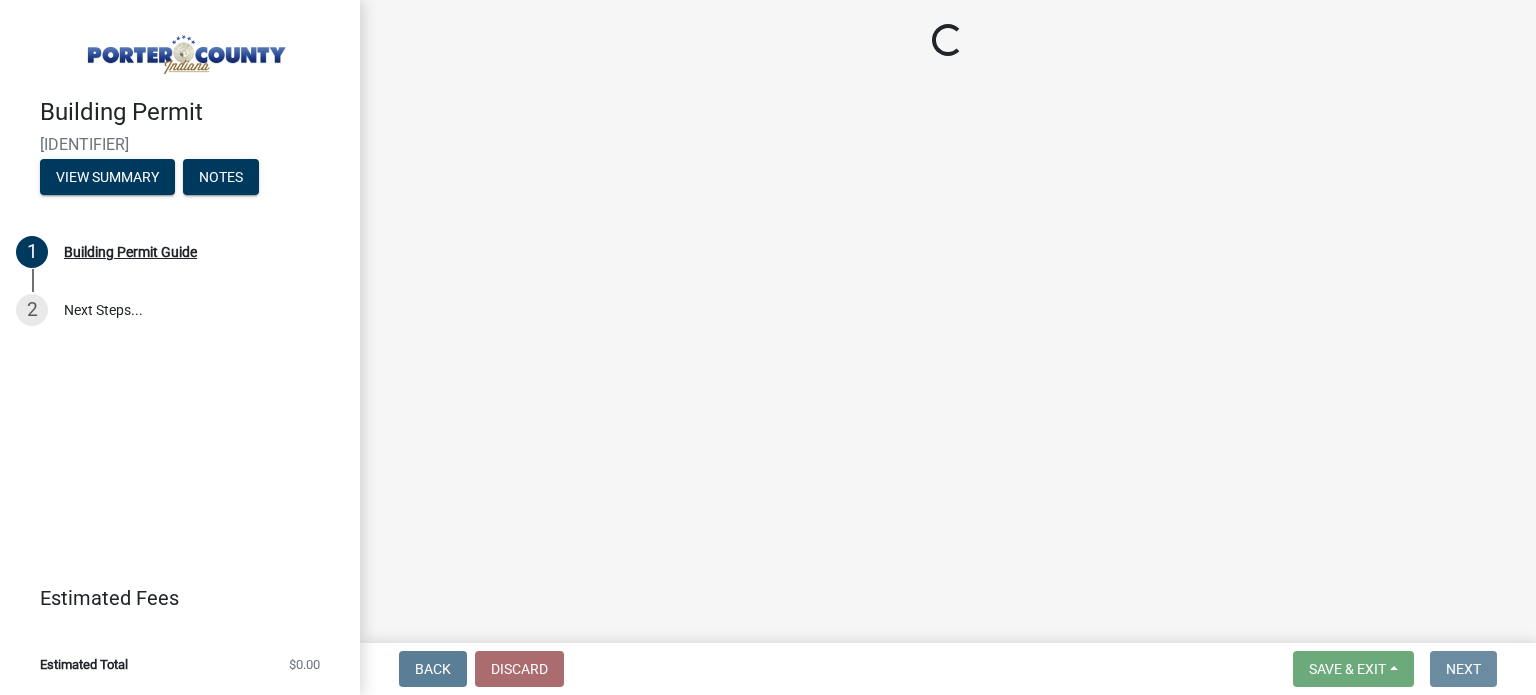 scroll, scrollTop: 0, scrollLeft: 0, axis: both 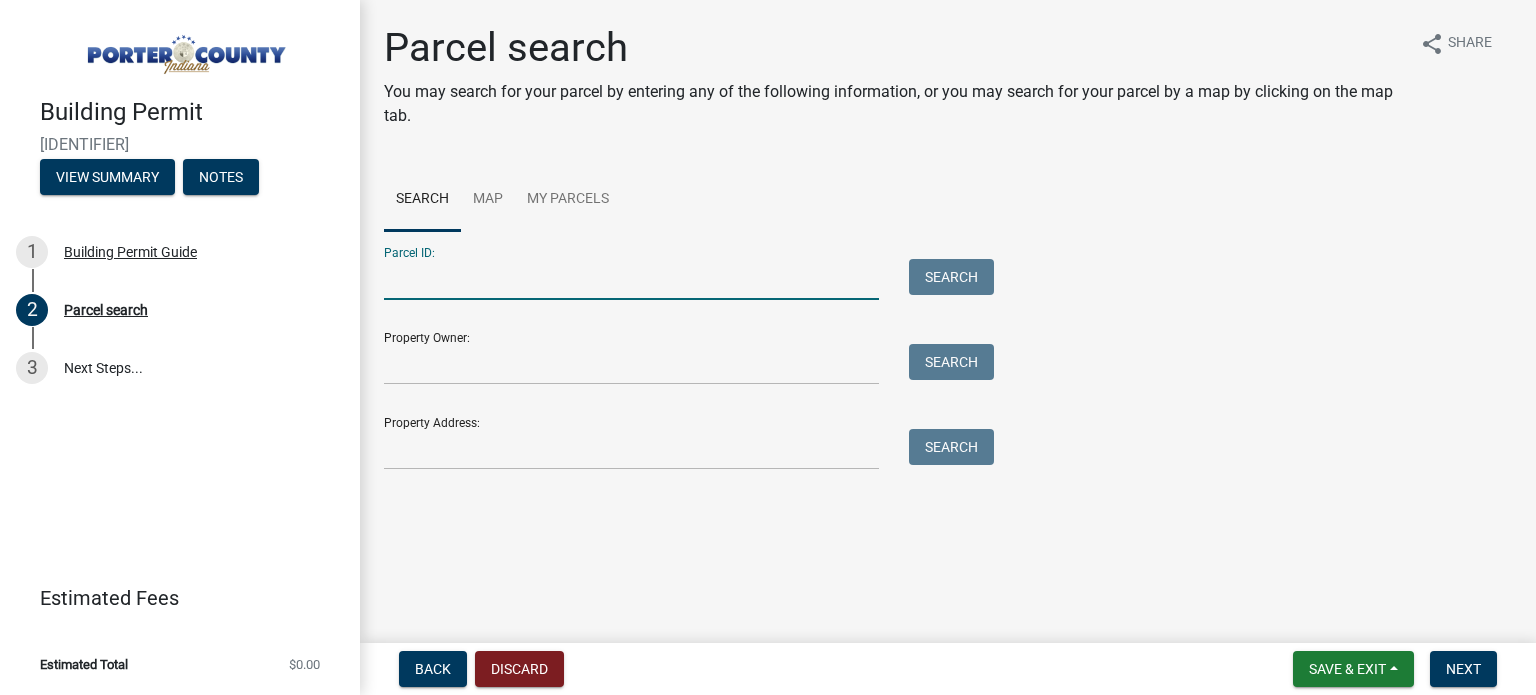 drag, startPoint x: 598, startPoint y: 273, endPoint x: 536, endPoint y: 284, distance: 62.968246 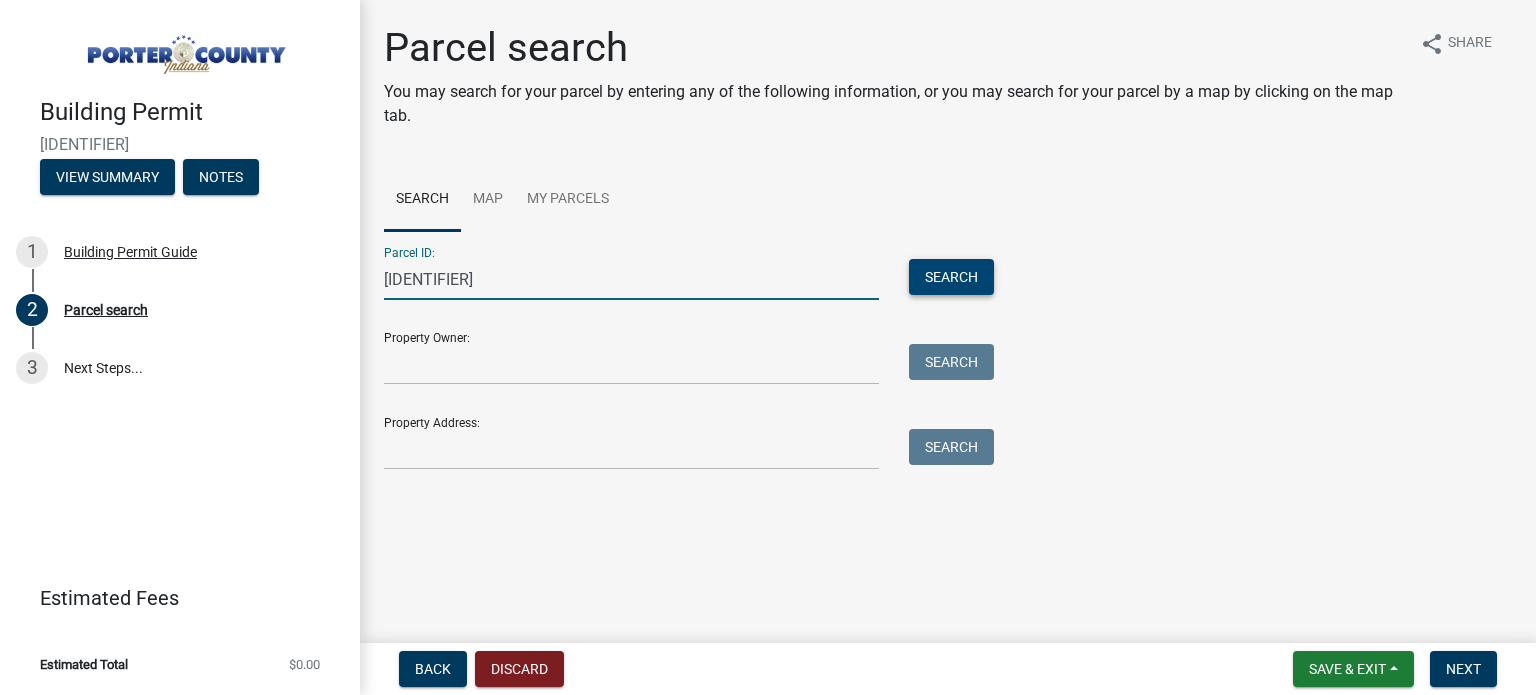 type on "[IDENTIFIER]" 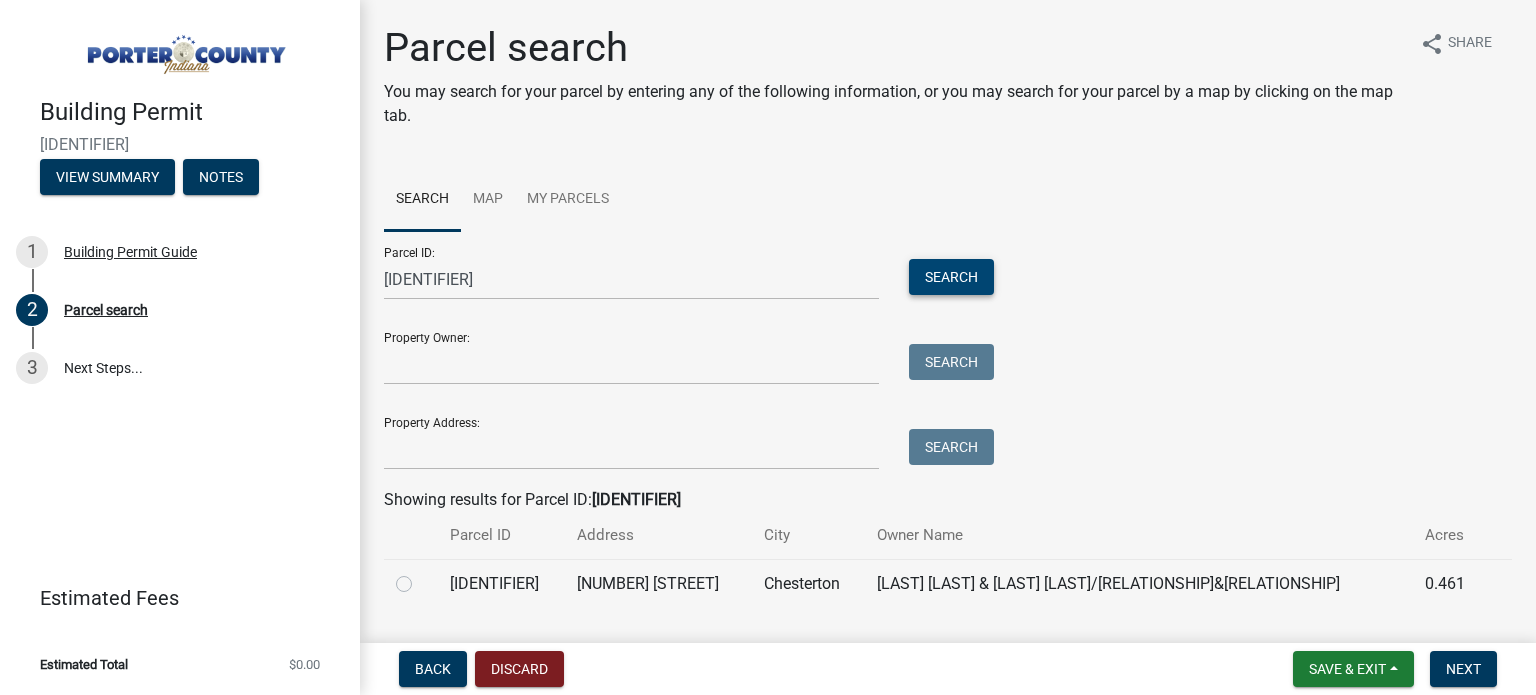 scroll, scrollTop: 50, scrollLeft: 0, axis: vertical 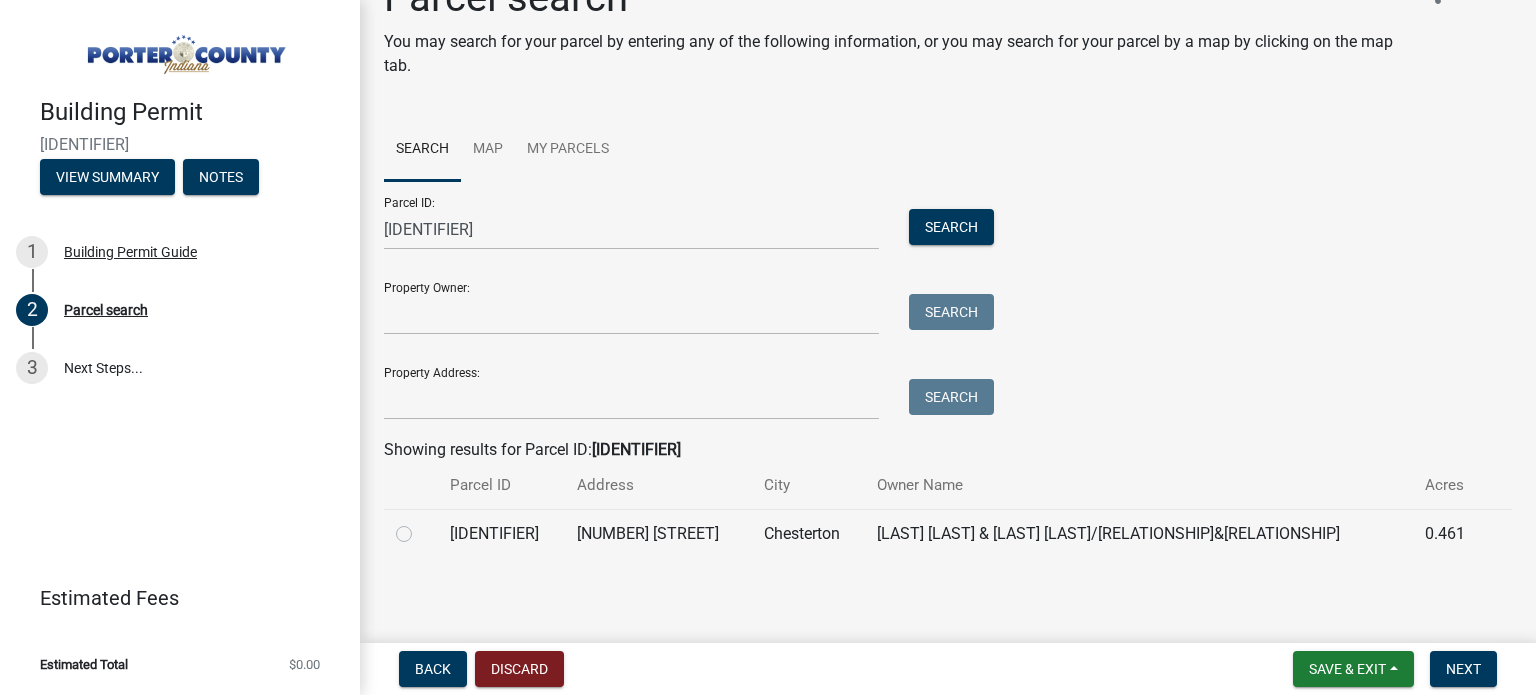 click on "[IDENTIFIER]" 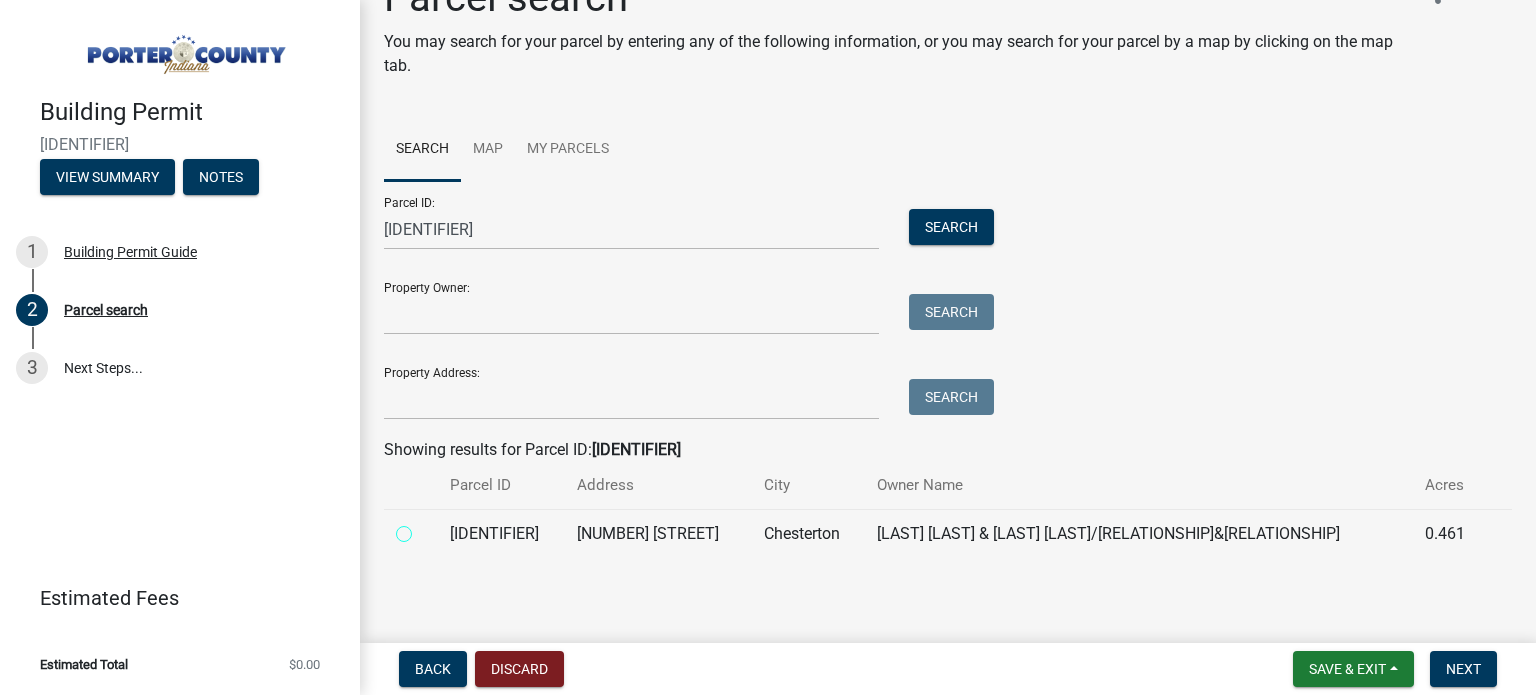click at bounding box center (426, 528) 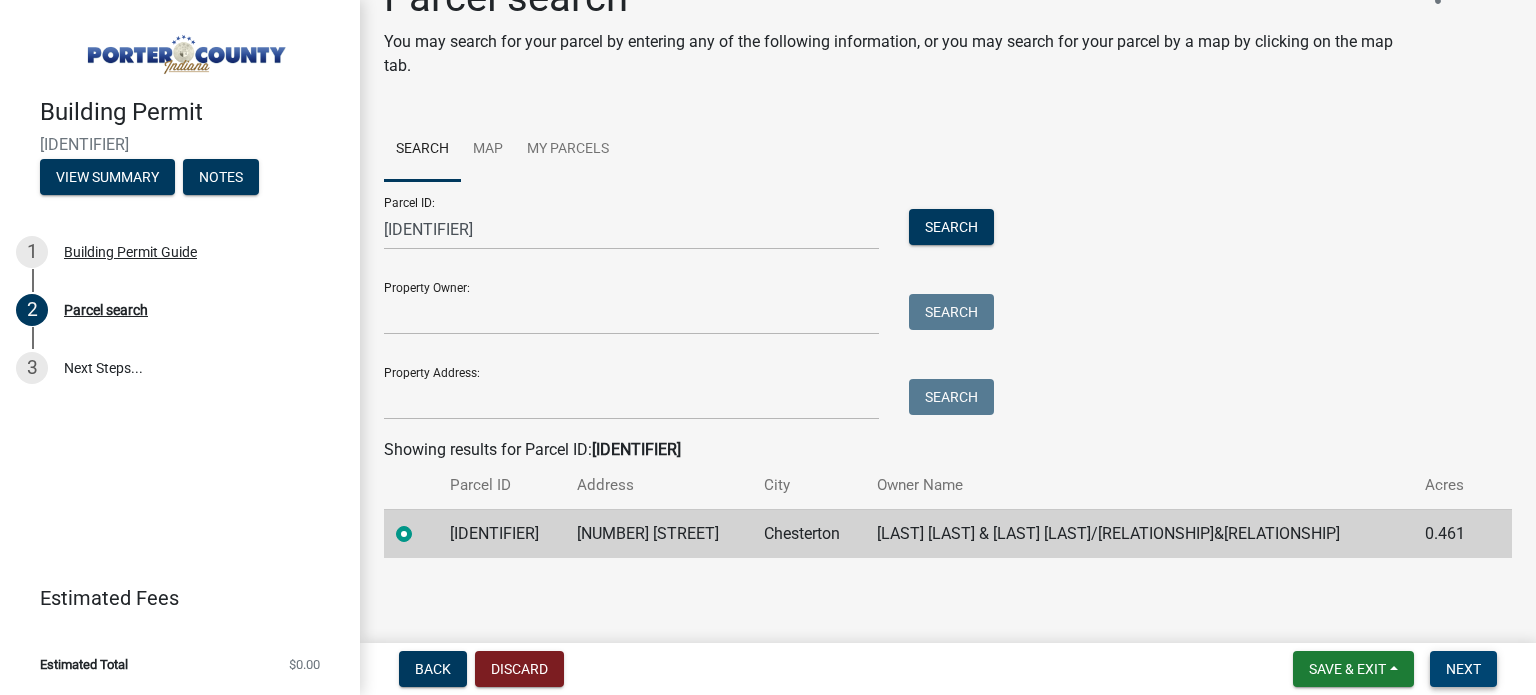 click on "Next" at bounding box center (1463, 669) 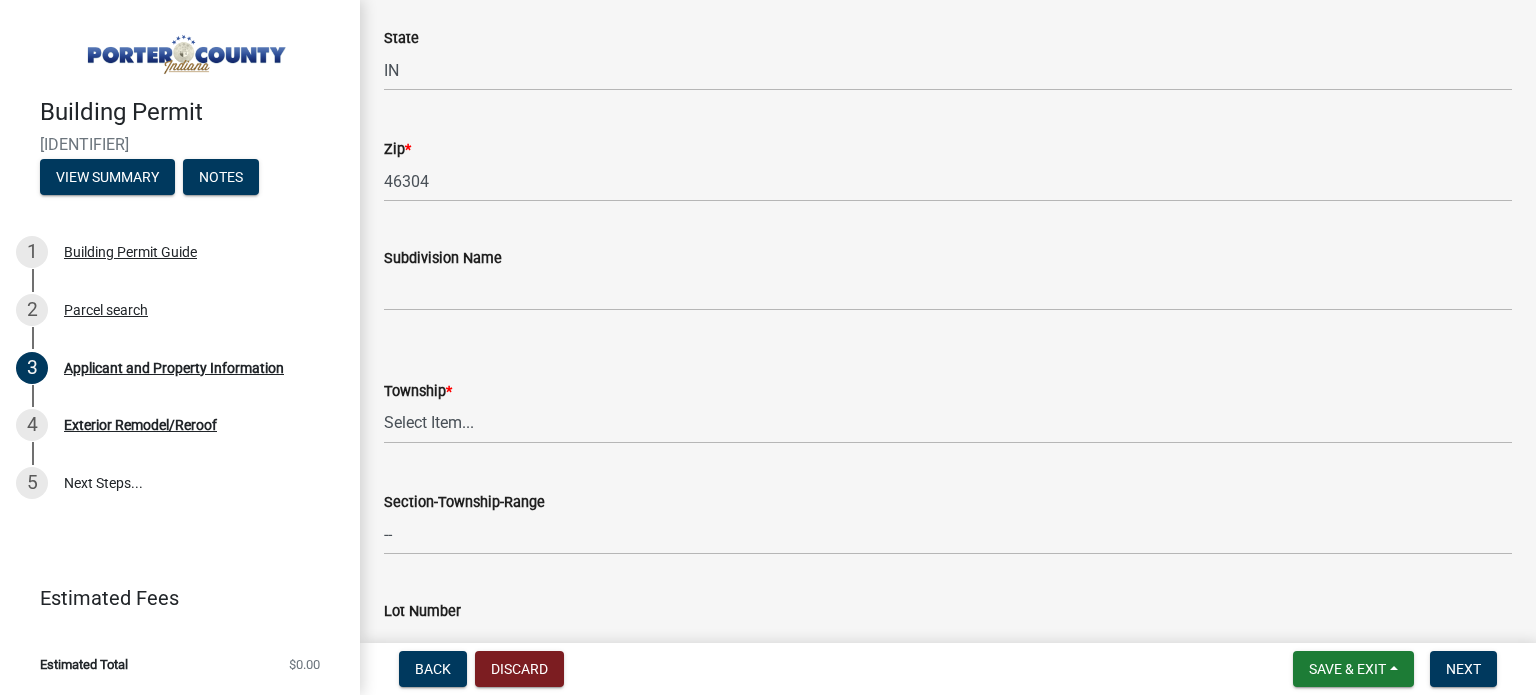 scroll, scrollTop: 678, scrollLeft: 0, axis: vertical 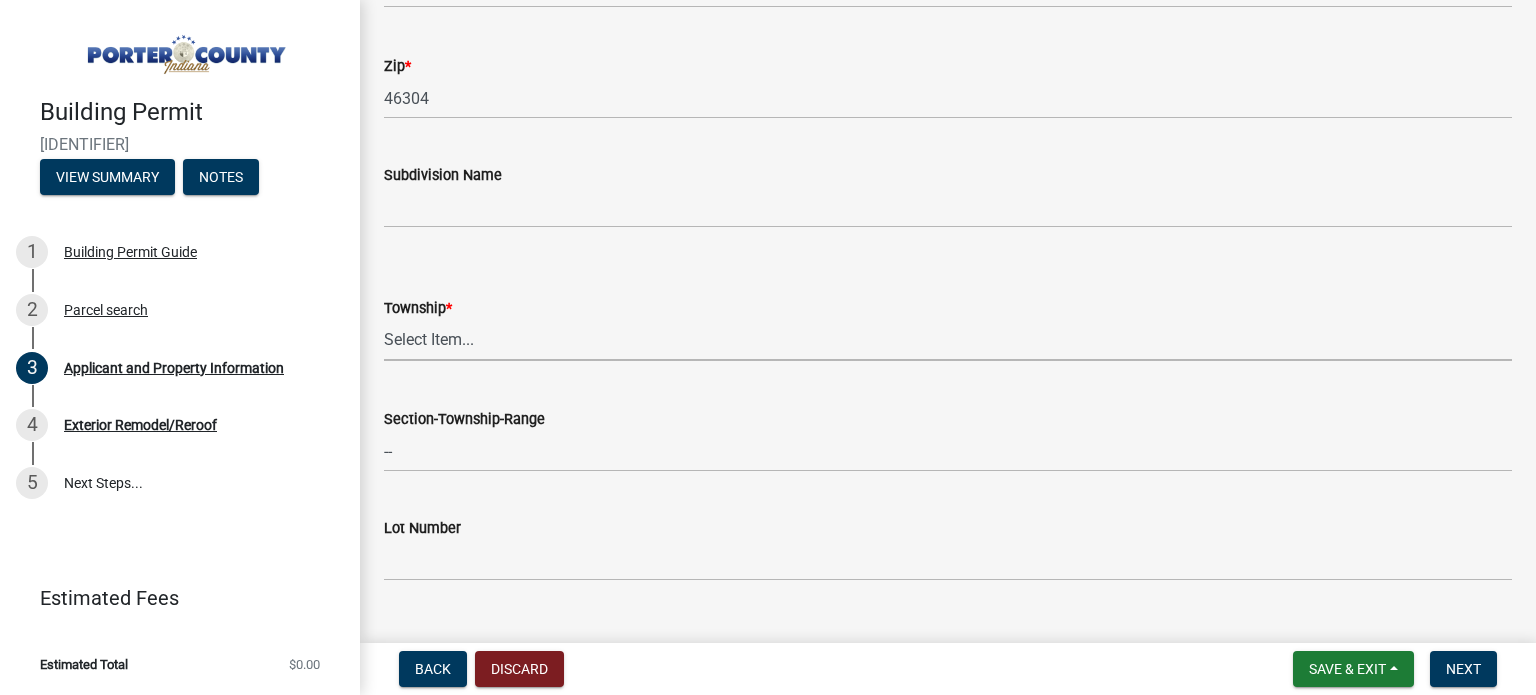 click on "Select Item...   Boone   Center   Jackson   Liberty   Morgan   Pine   Pleasant   Portage   Porter   Union   Washington   Westchester" at bounding box center (948, 340) 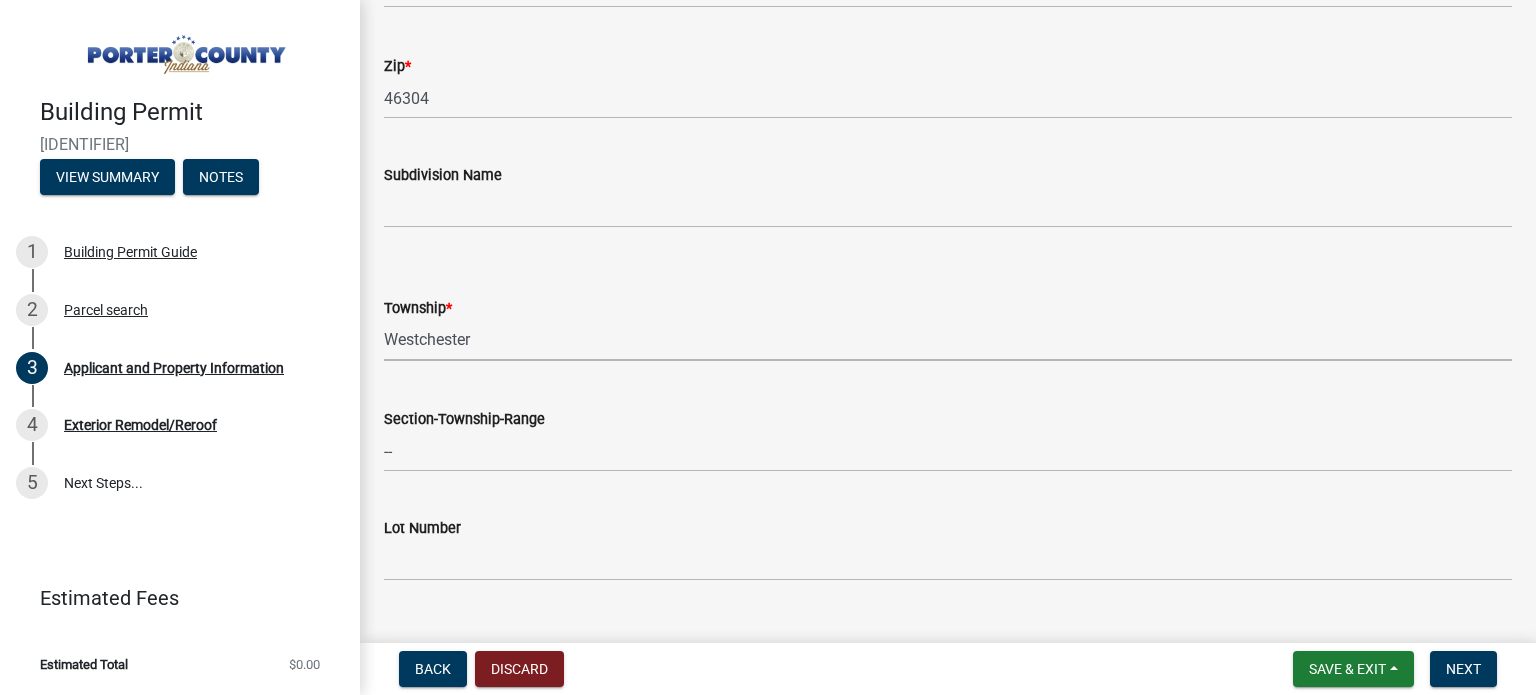 click on "Select Item...   Boone   Center   Jackson   Liberty   Morgan   Pine   Pleasant   Portage   Porter   Union   Washington   Westchester" at bounding box center [948, 340] 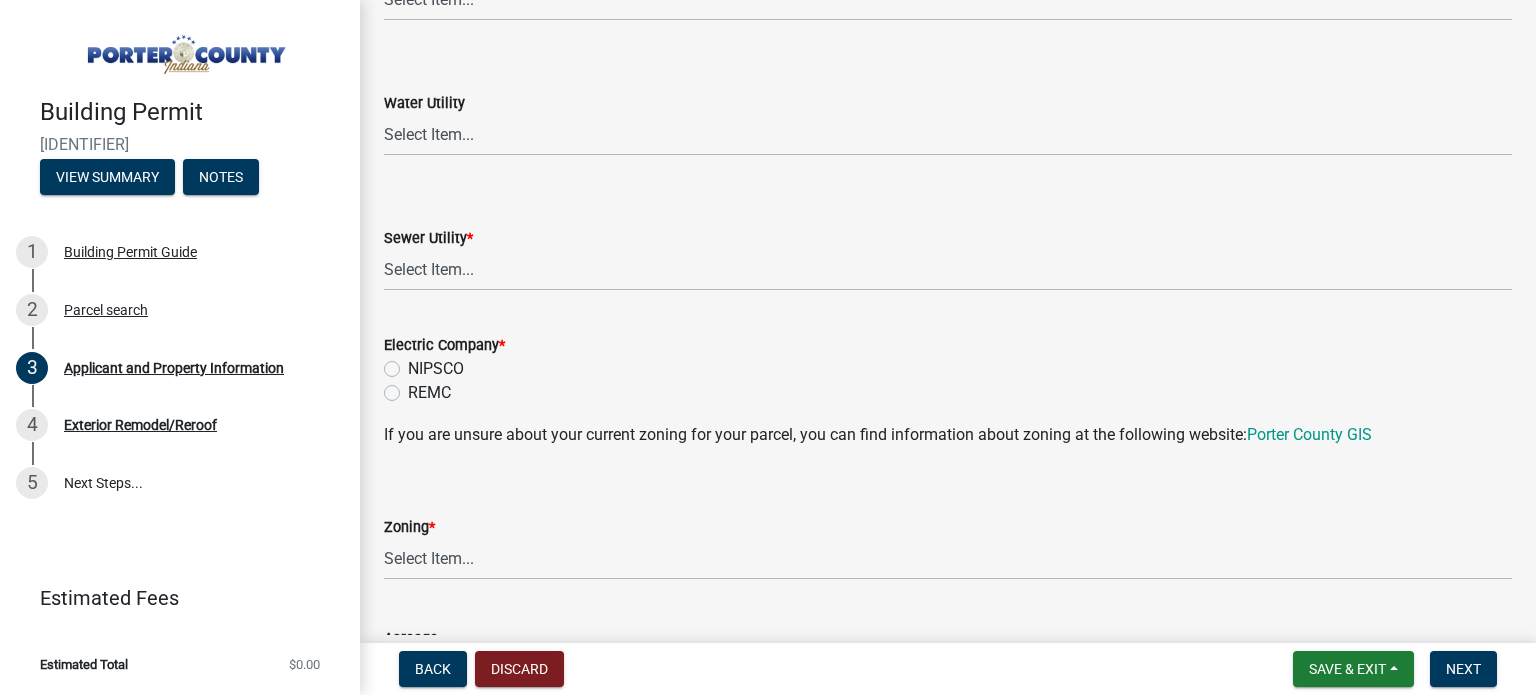 scroll, scrollTop: 1372, scrollLeft: 0, axis: vertical 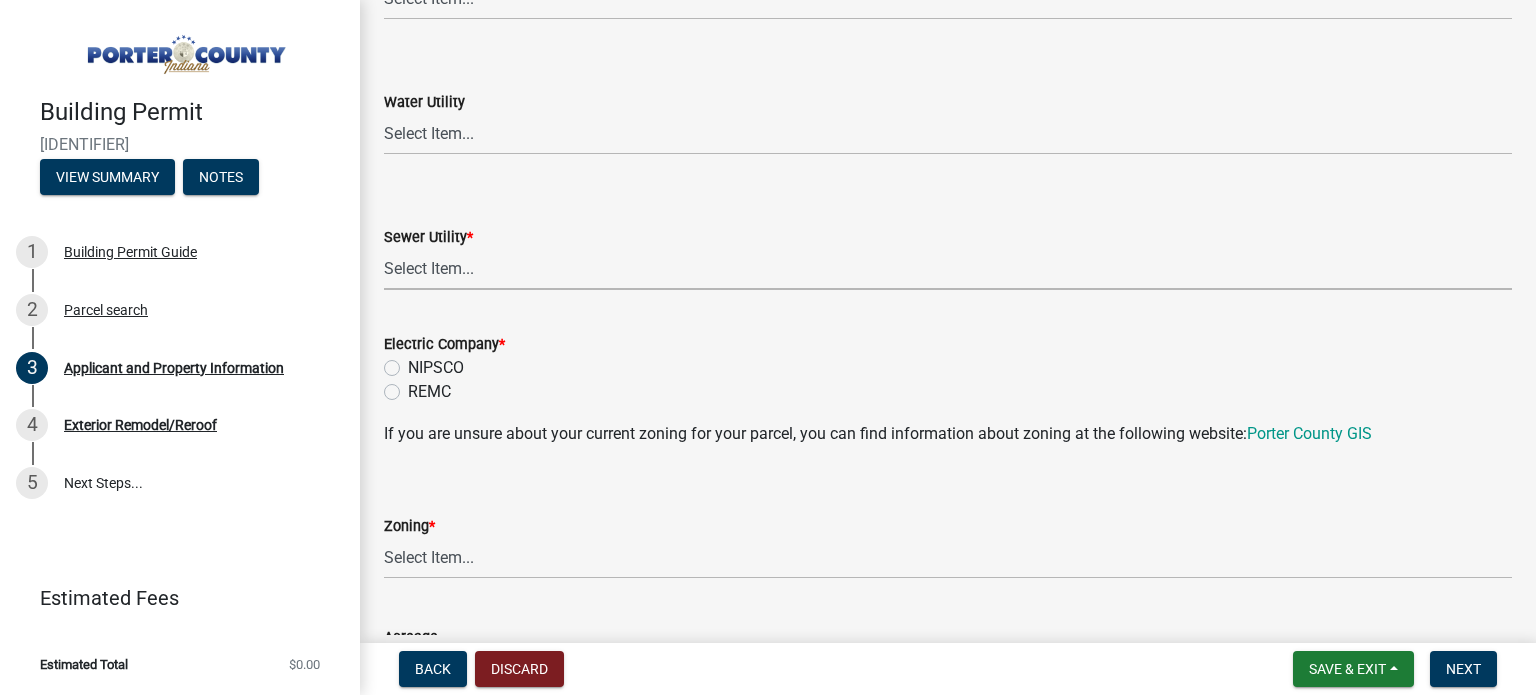 click on "Select Item...   Aqua Indiana Inc   Damon Run   Falling Waters   Lake Eliza - LEACD   Nature Works   Septic - PCHD   Shorewood Forest Utility   Town of Chesterton Utilities   Twin Lakes   Valpo City Utility   Valpo Lakes - VLACD   White Oak - WOACD" at bounding box center [948, 269] 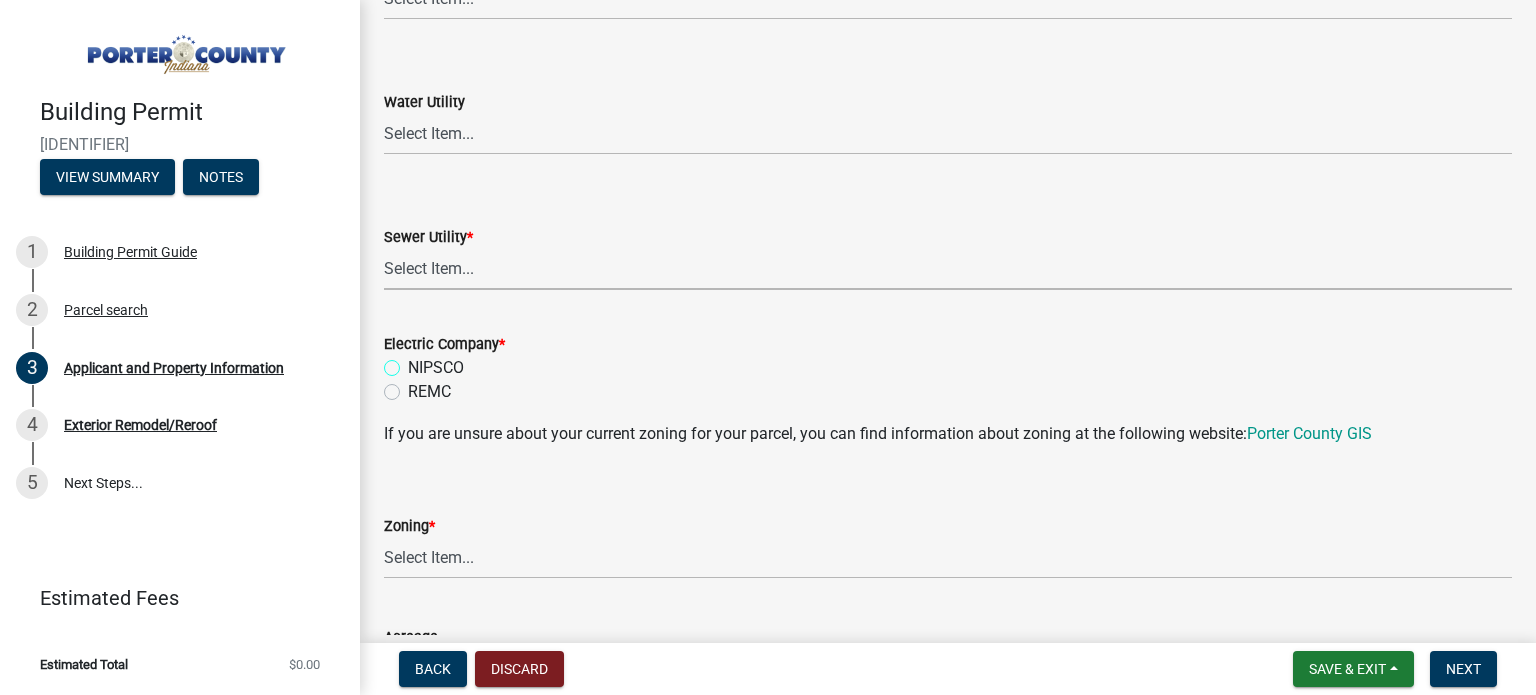 click on "NIPSCO" at bounding box center (414, 362) 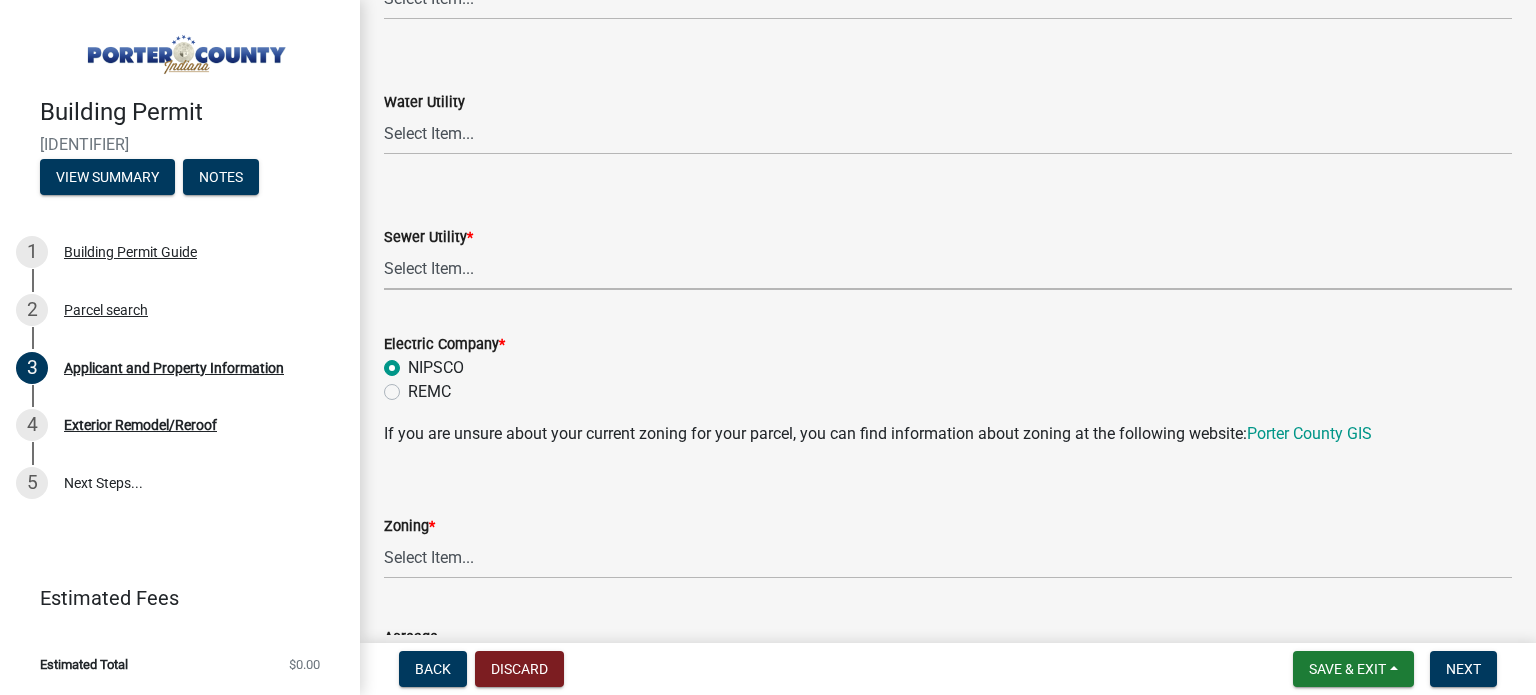 radio on "true" 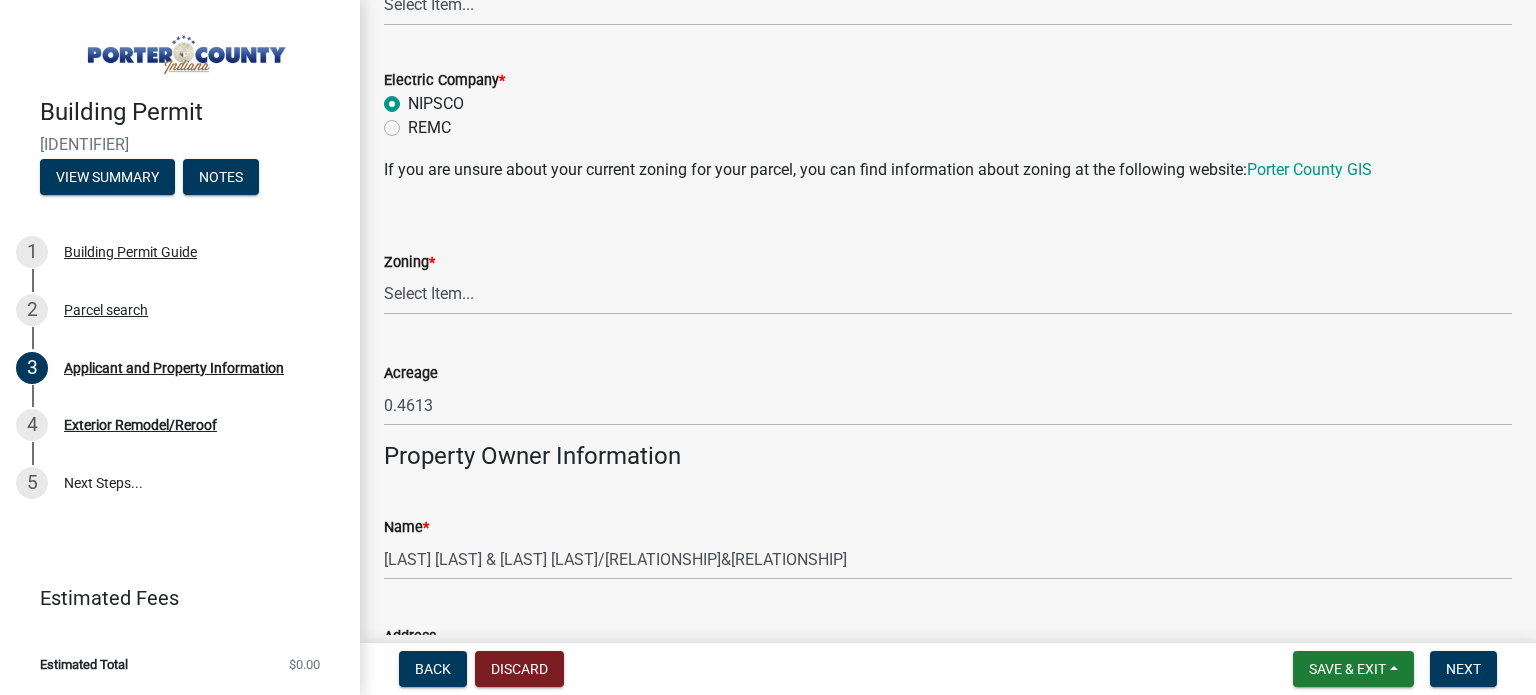 scroll, scrollTop: 1638, scrollLeft: 0, axis: vertical 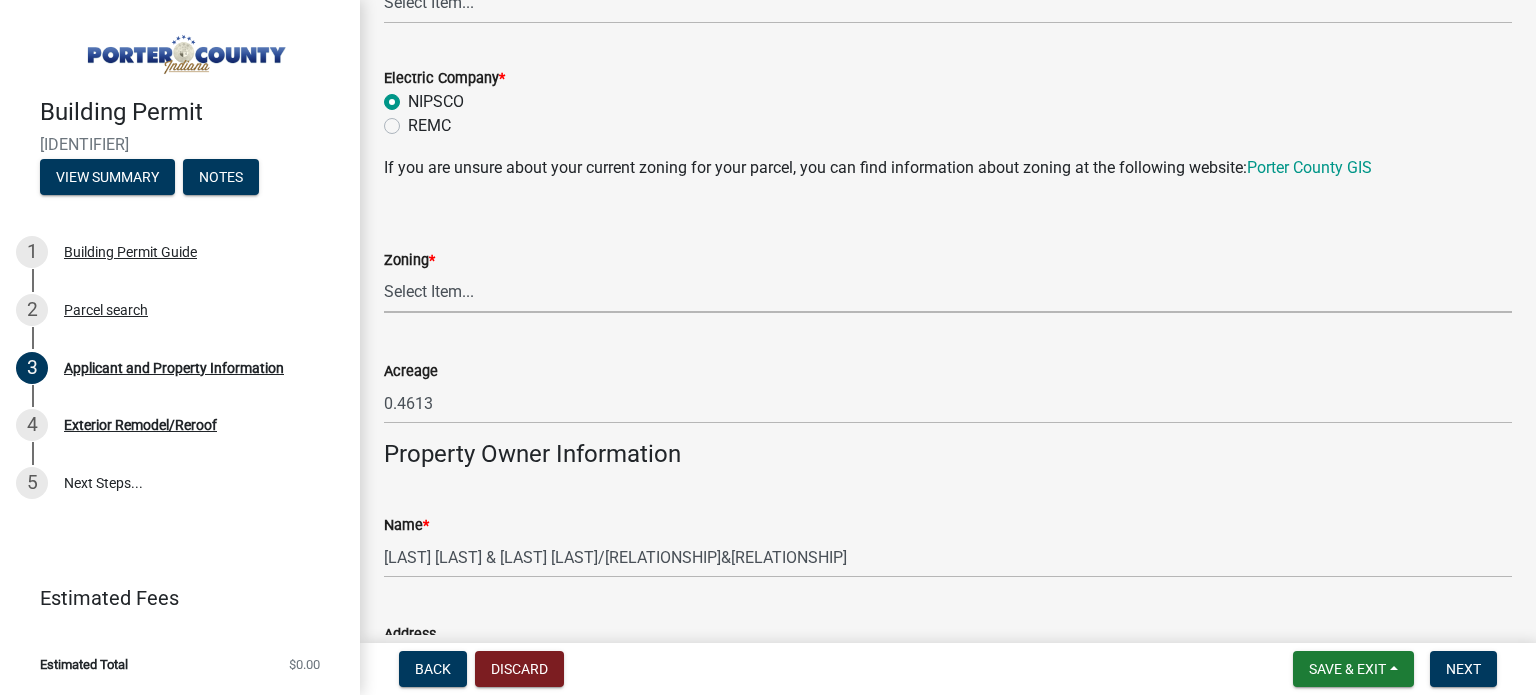 click on "Select Item...   A1   A2   CH   CM   CN   I1   I2   I3   IN   MP   OT   P1   P2   PUD   R1   R2   R3   R4   RL   RR" at bounding box center [948, 292] 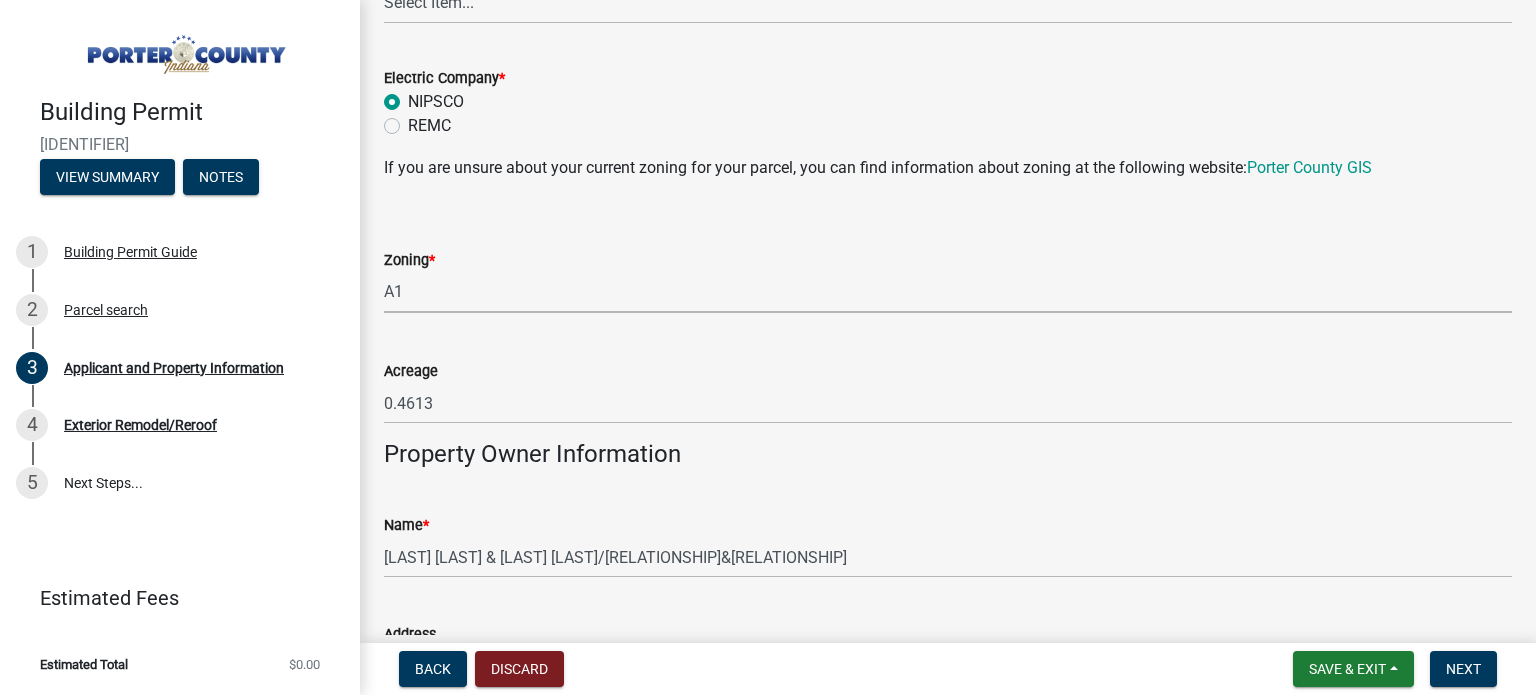 click on "Select Item...   A1   A2   CH   CM   CN   I1   I2   I3   IN   MP   OT   P1   P2   PUD   R1   R2   R3   R4   RL   RR" at bounding box center (948, 292) 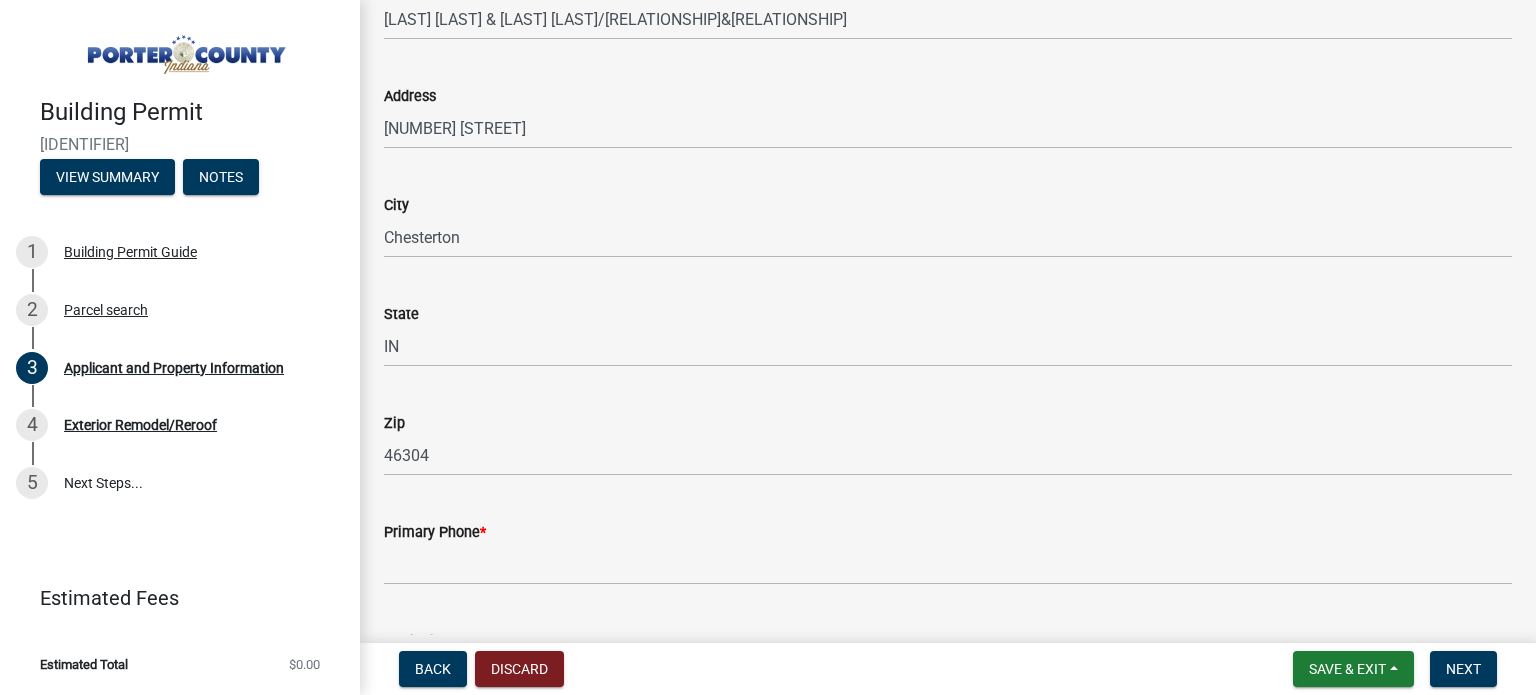 scroll, scrollTop: 2319, scrollLeft: 0, axis: vertical 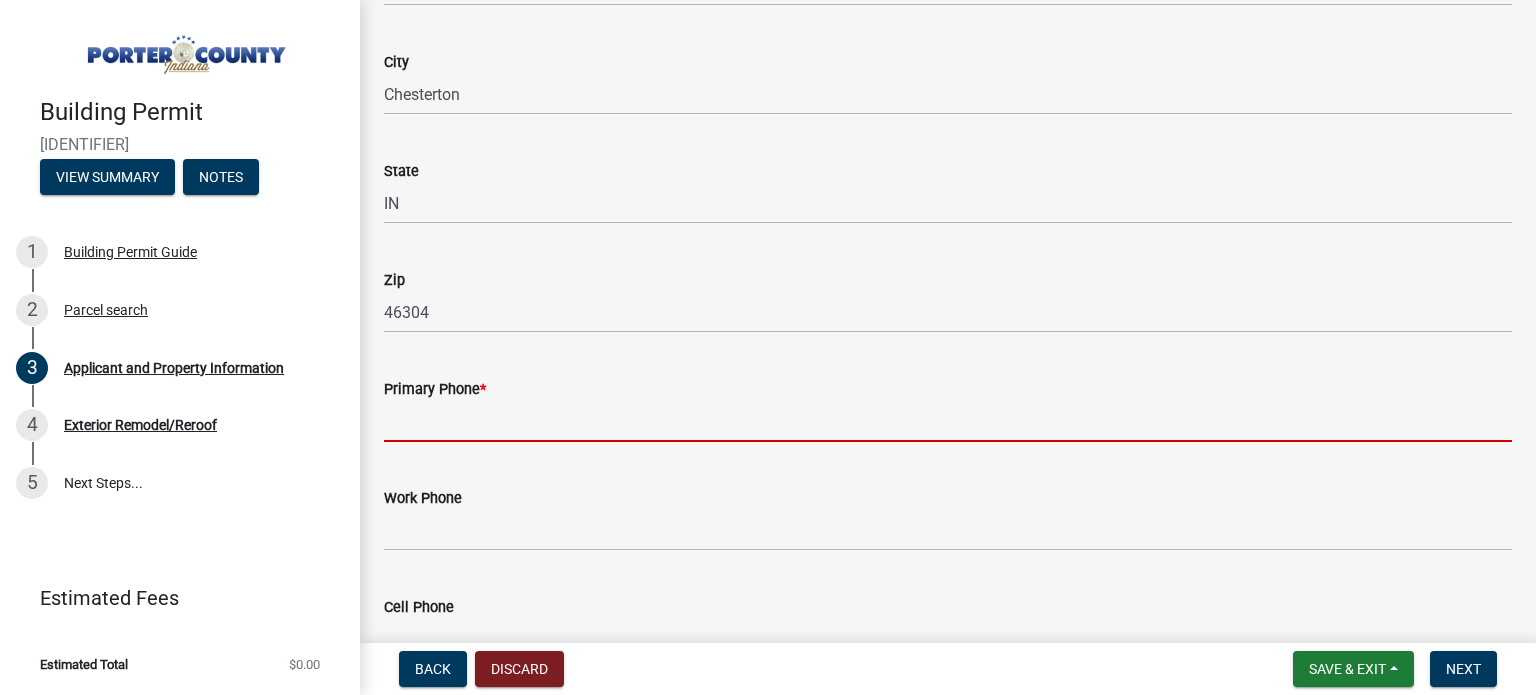 click on "Primary Phone  *" at bounding box center [948, 421] 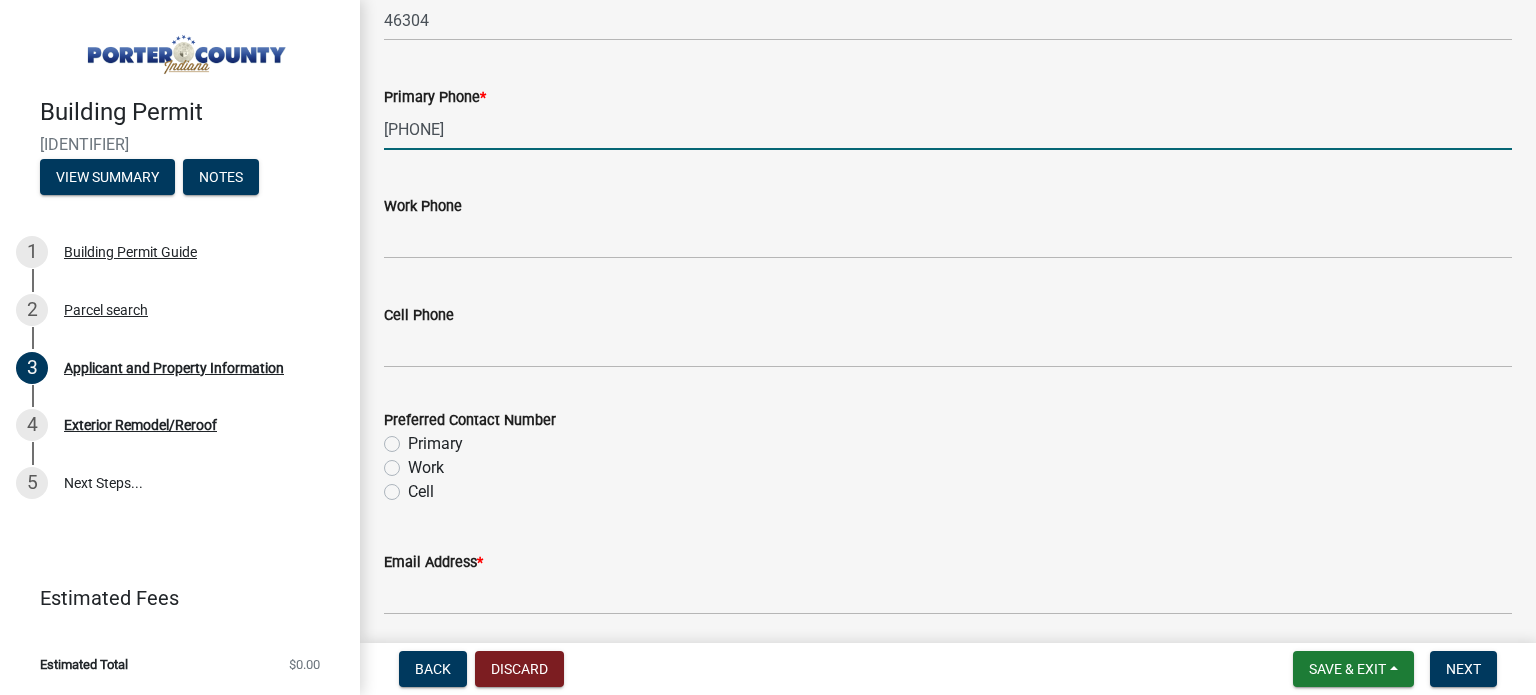 scroll, scrollTop: 2736, scrollLeft: 0, axis: vertical 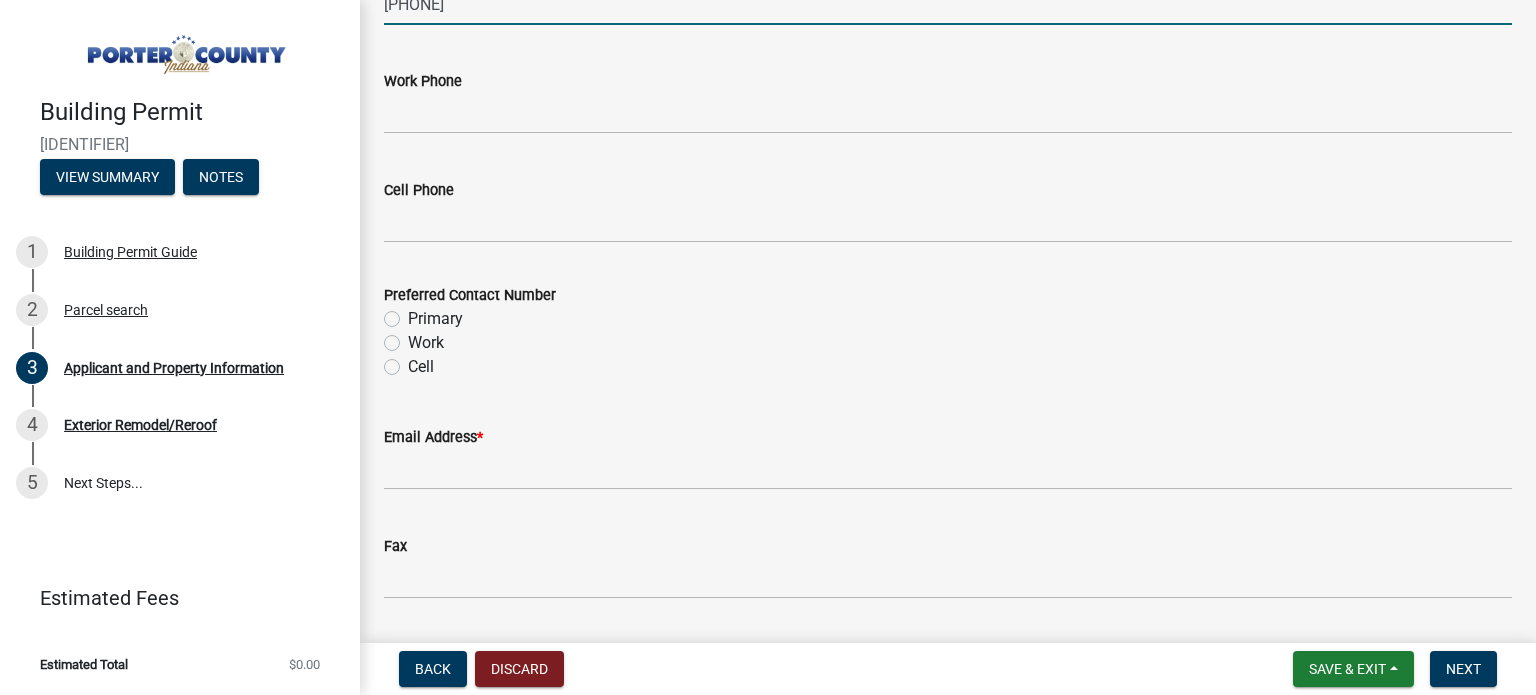 type on "[PHONE]" 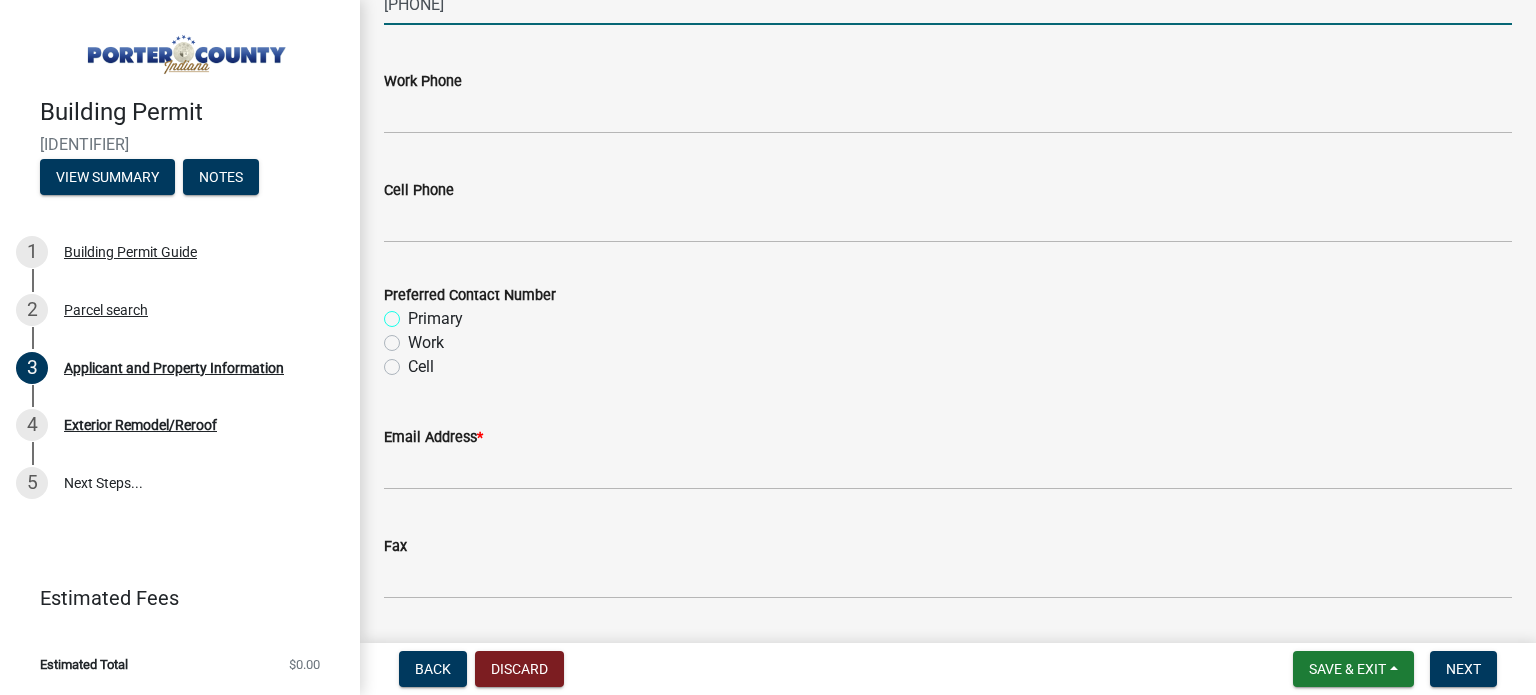 click on "Primary" at bounding box center [414, 313] 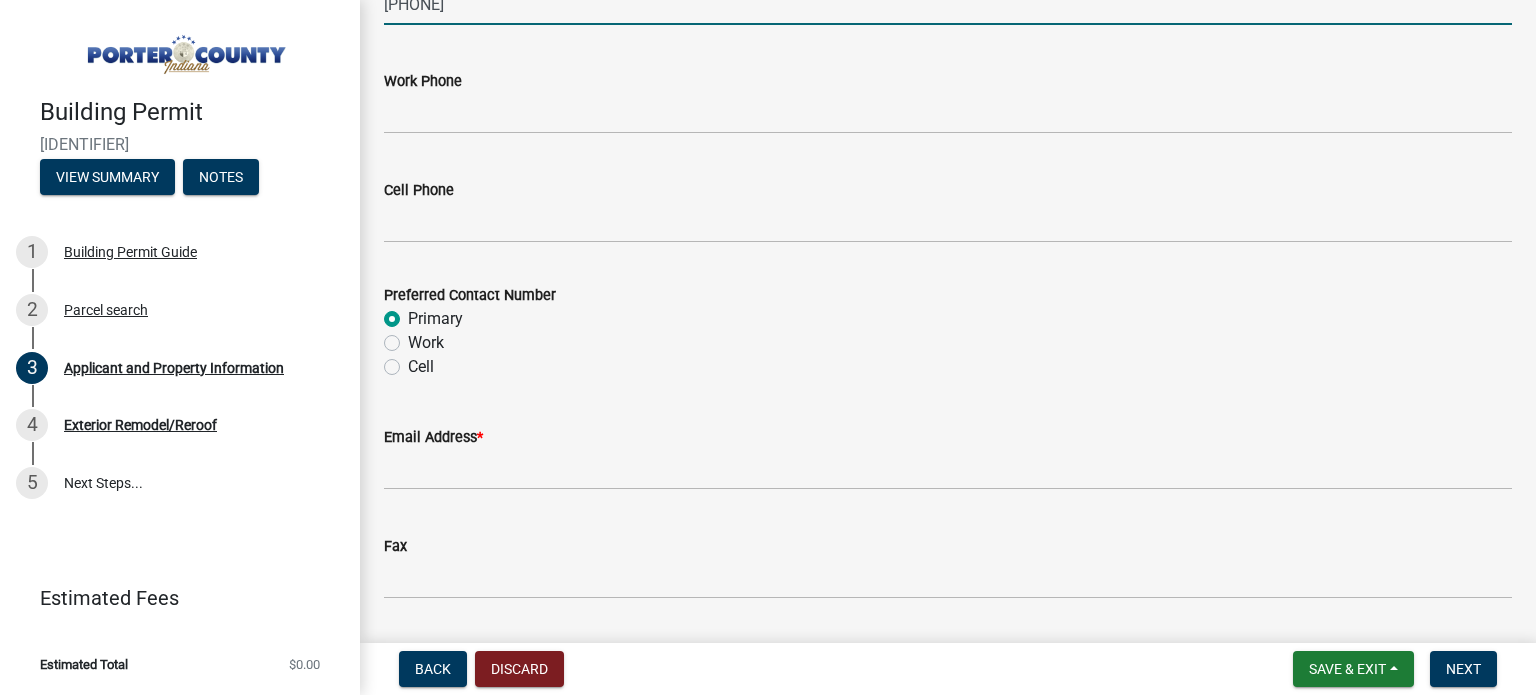 radio on "true" 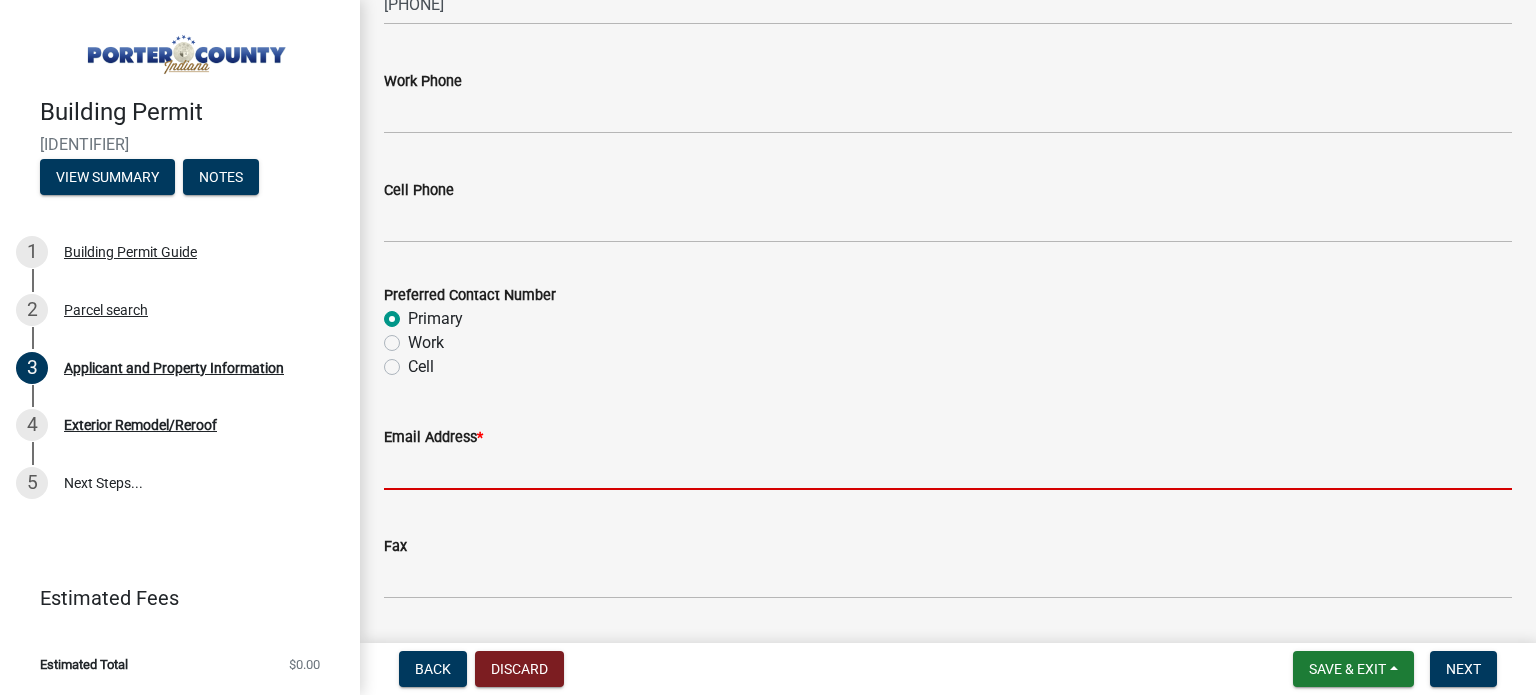 click on "Email Address  *" at bounding box center (948, 469) 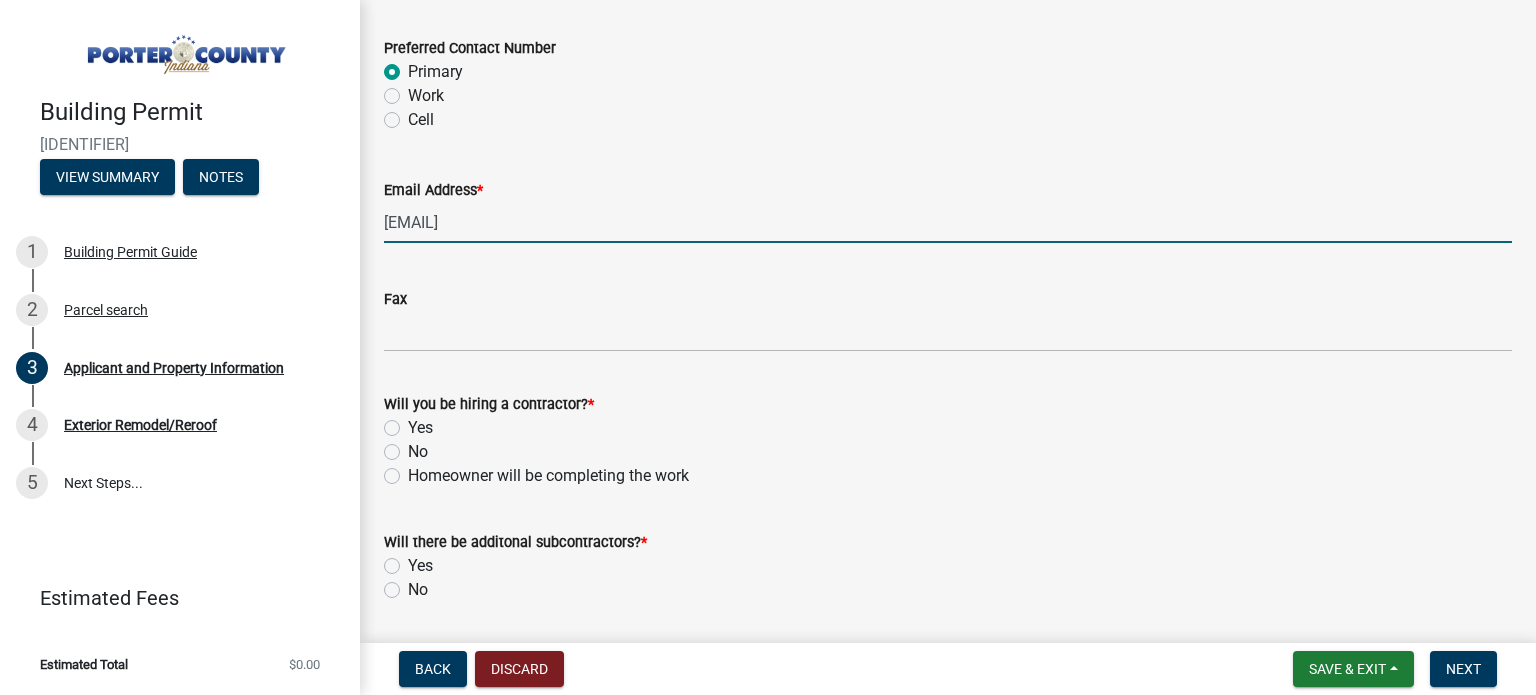 scroll, scrollTop: 3045, scrollLeft: 0, axis: vertical 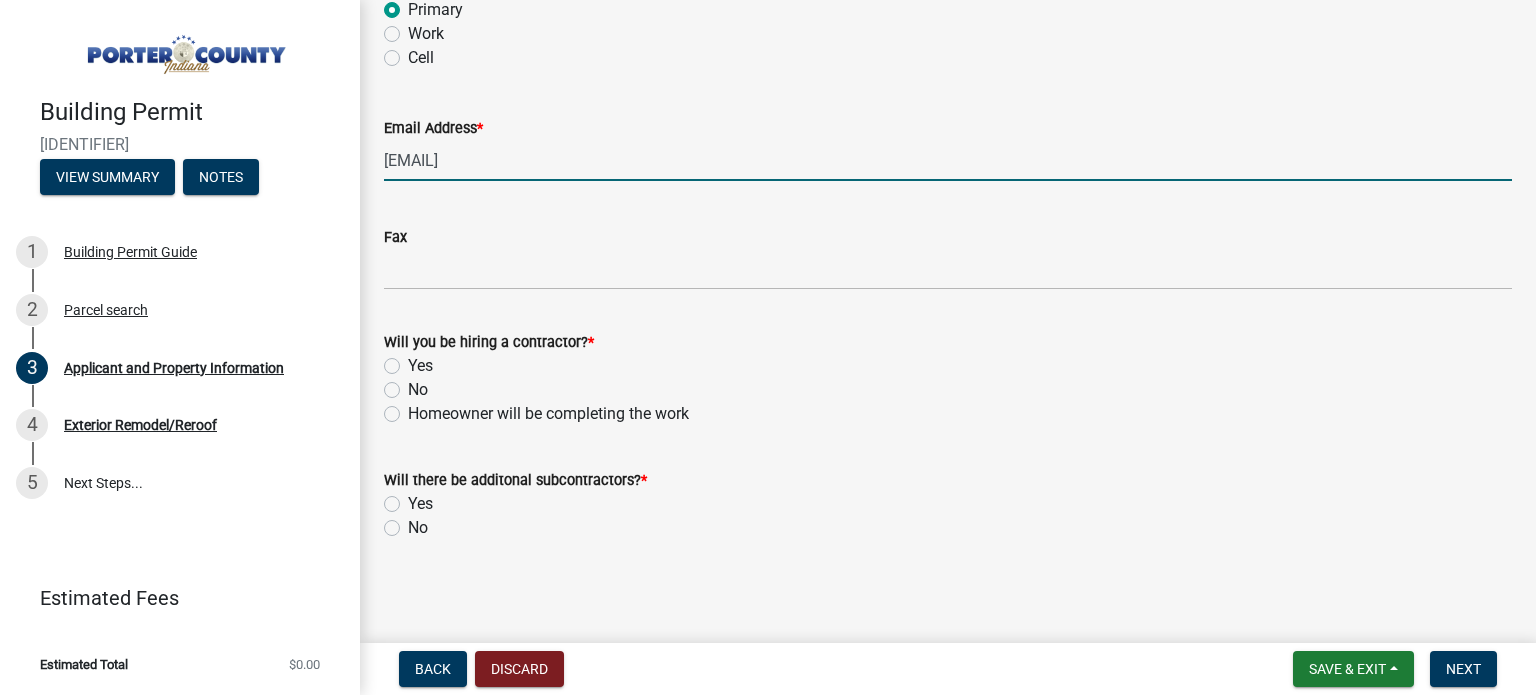type on "[EMAIL]" 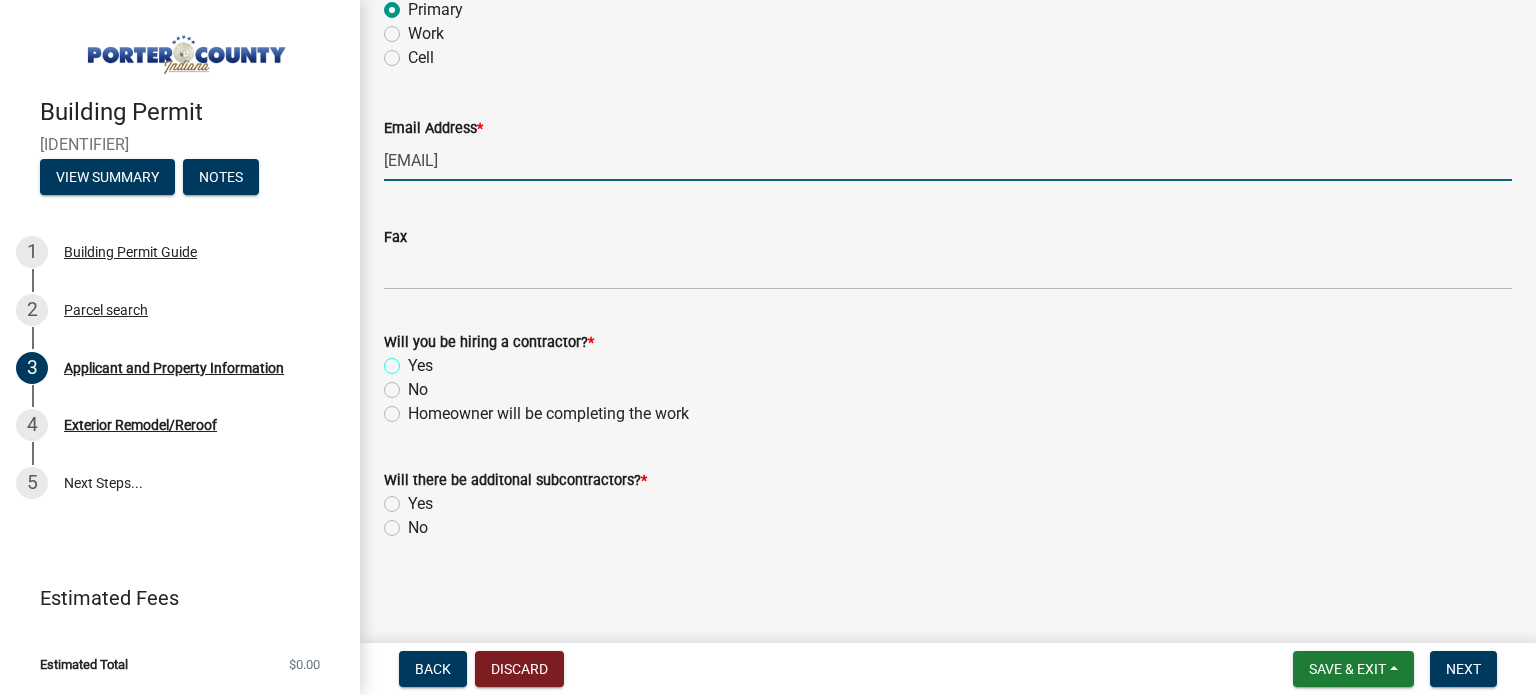 click on "Yes" at bounding box center (414, 360) 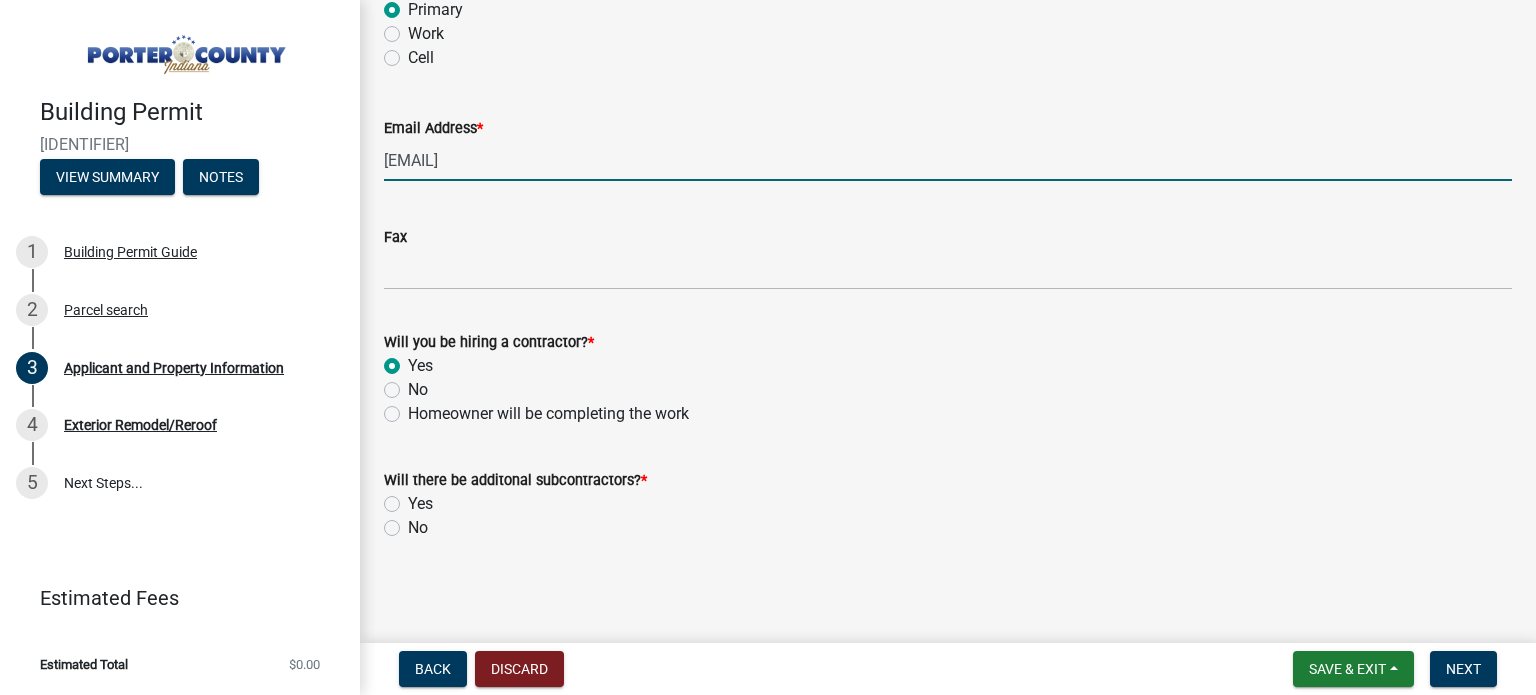 radio on "true" 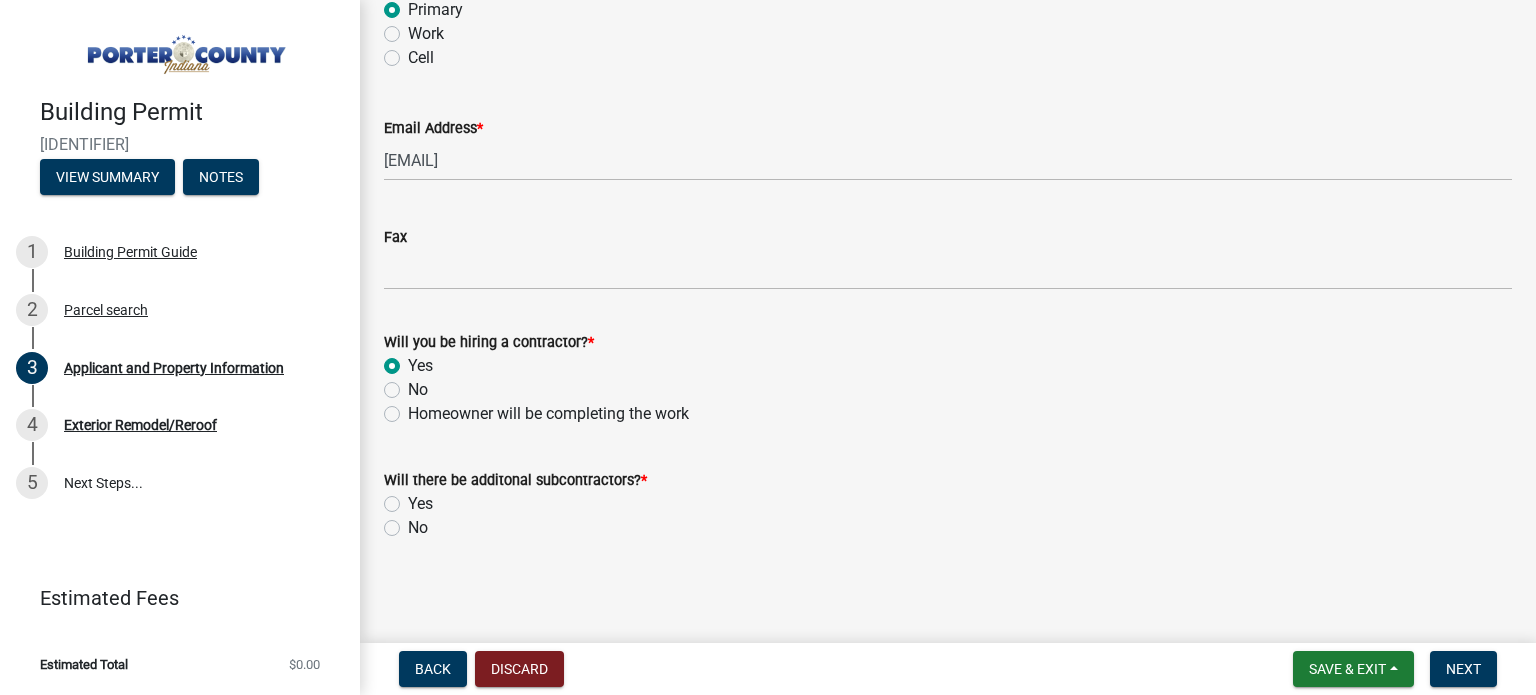 click on "No" 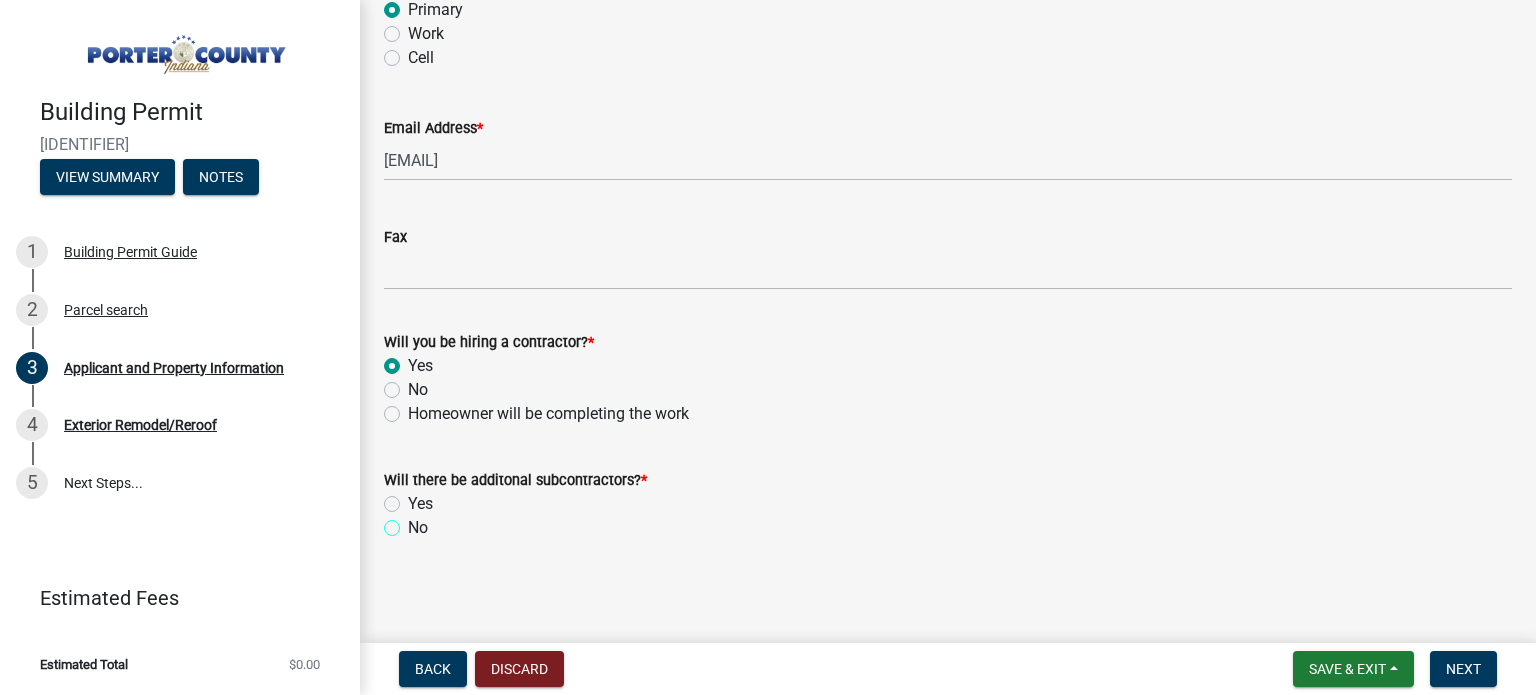 click on "No" at bounding box center (414, 522) 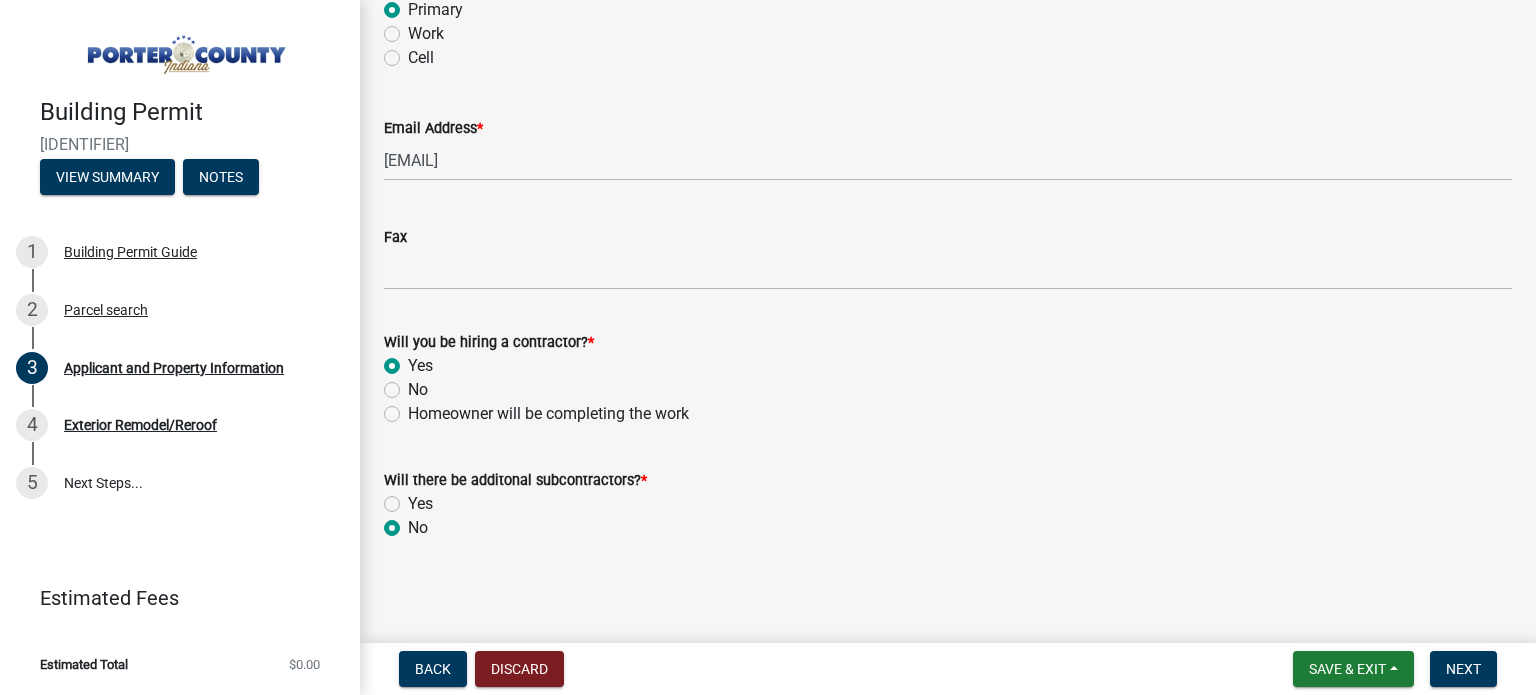 radio on "true" 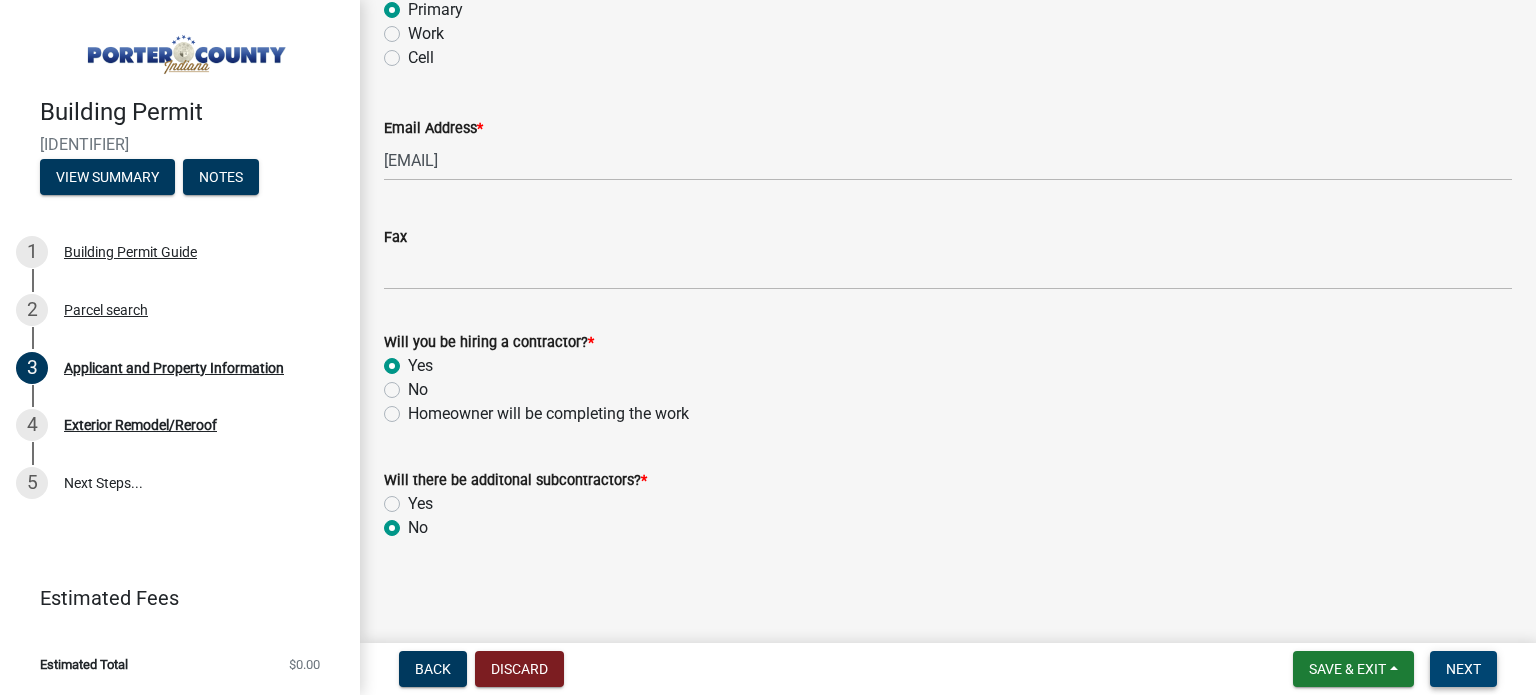 click on "Next" at bounding box center [1463, 669] 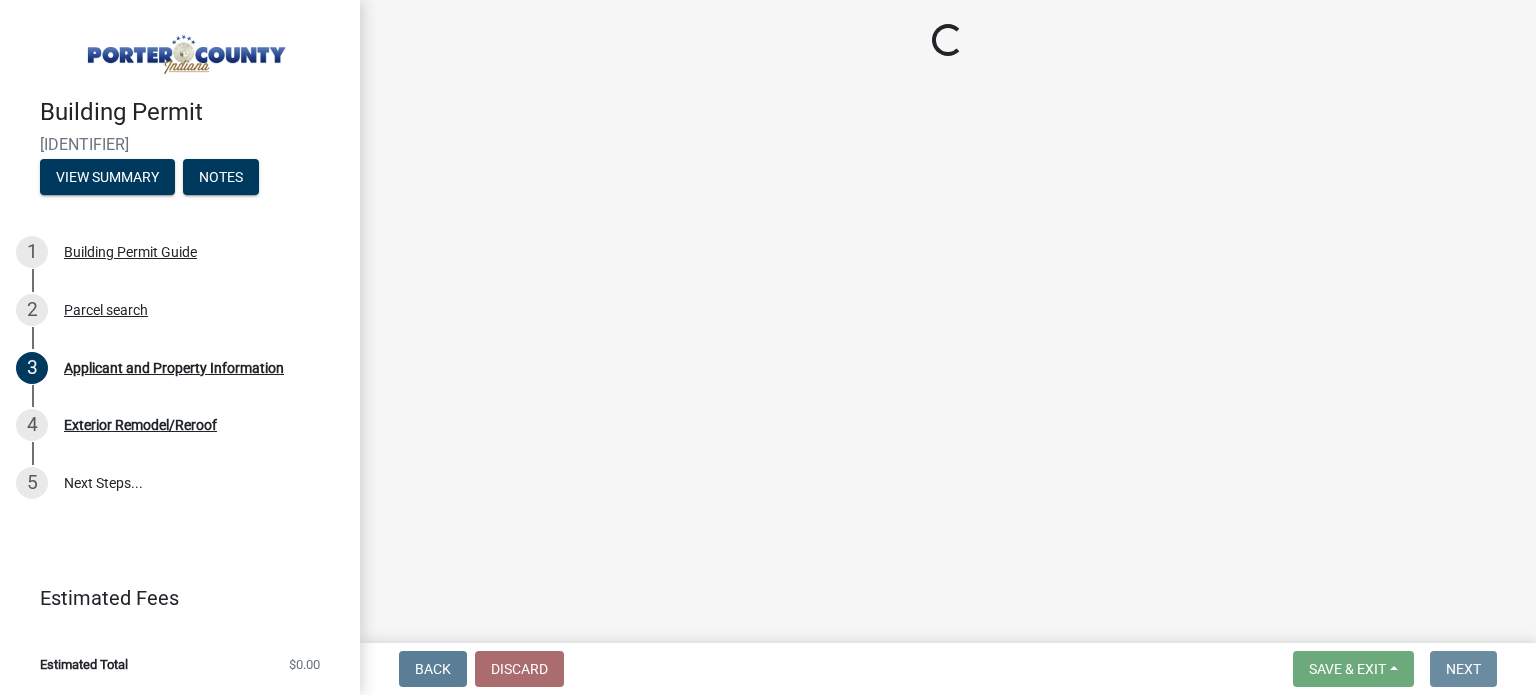 scroll, scrollTop: 0, scrollLeft: 0, axis: both 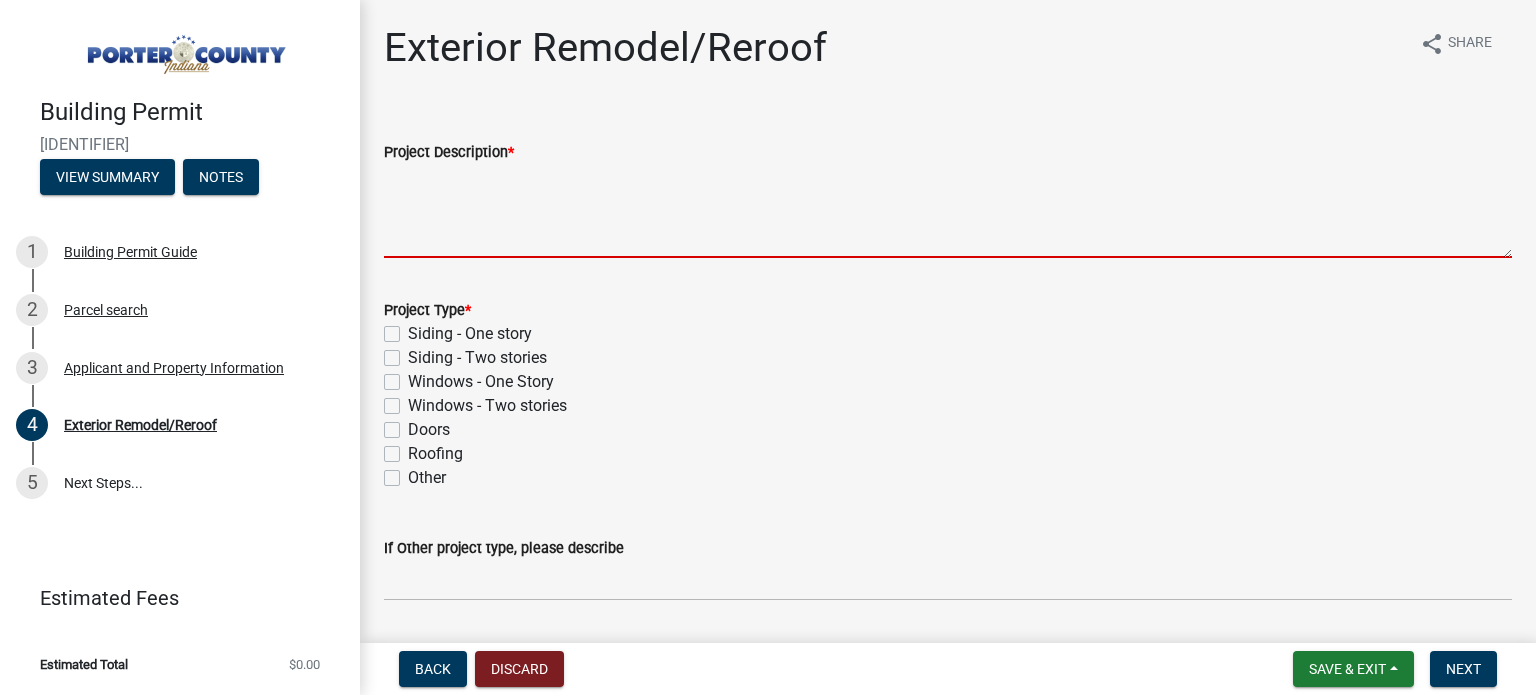 click on "Project Description  *" at bounding box center (948, 211) 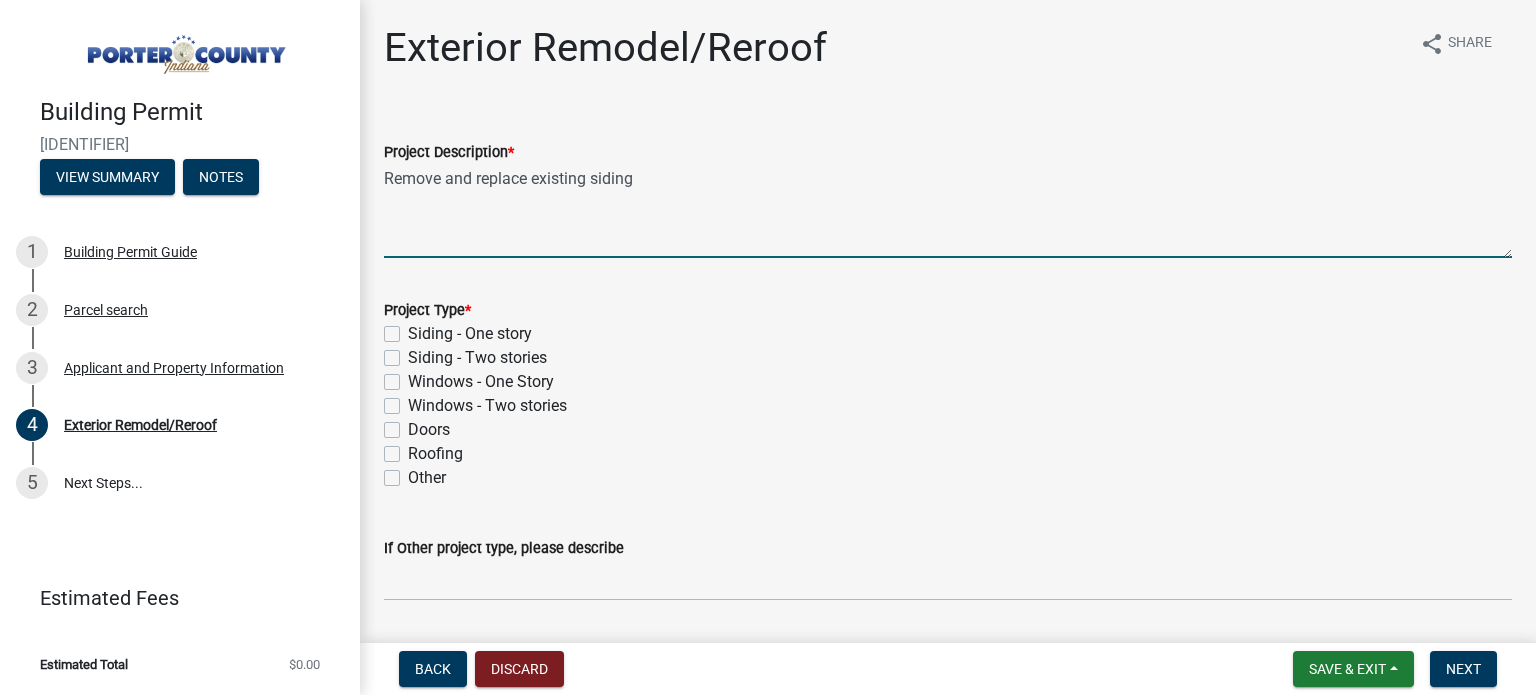 type on "Remove and replace existing siding" 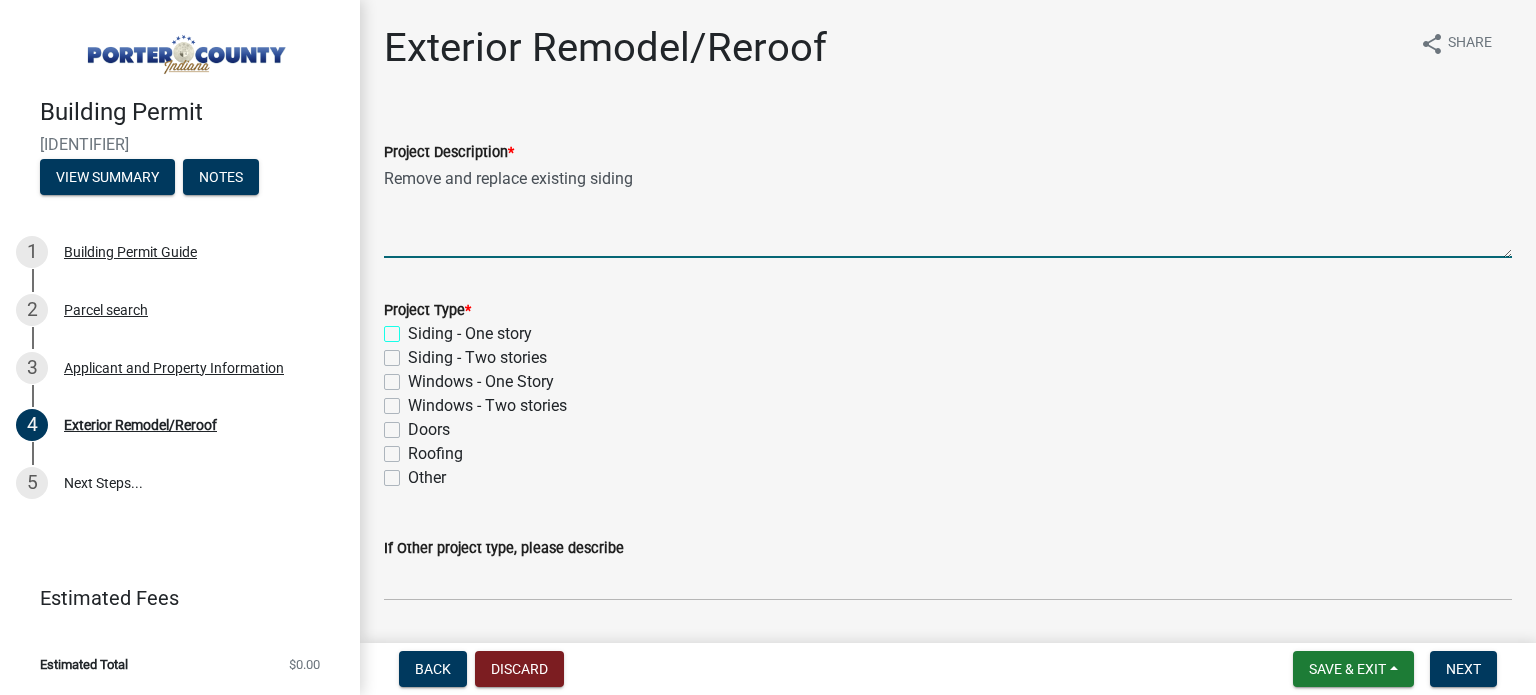 click on "Siding - One story" at bounding box center (414, 328) 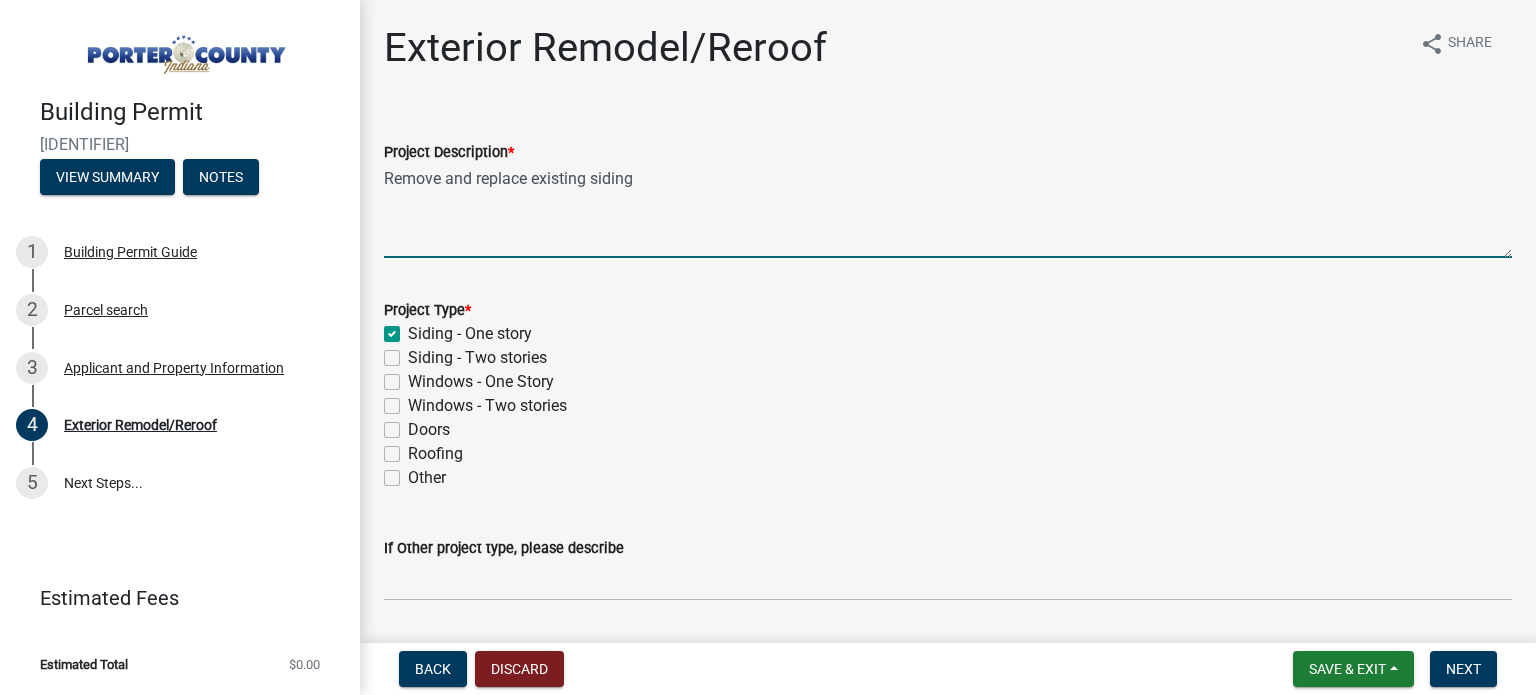 checkbox on "true" 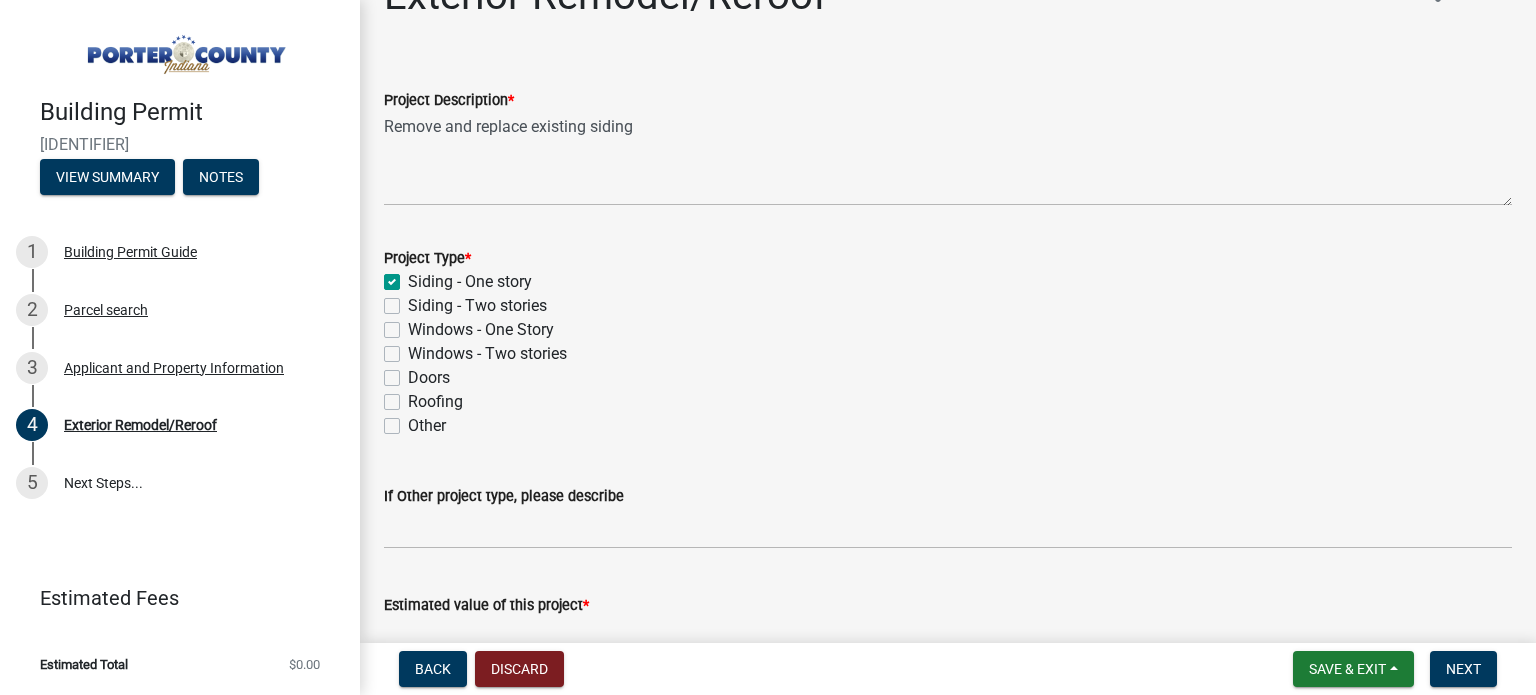 scroll, scrollTop: 131, scrollLeft: 0, axis: vertical 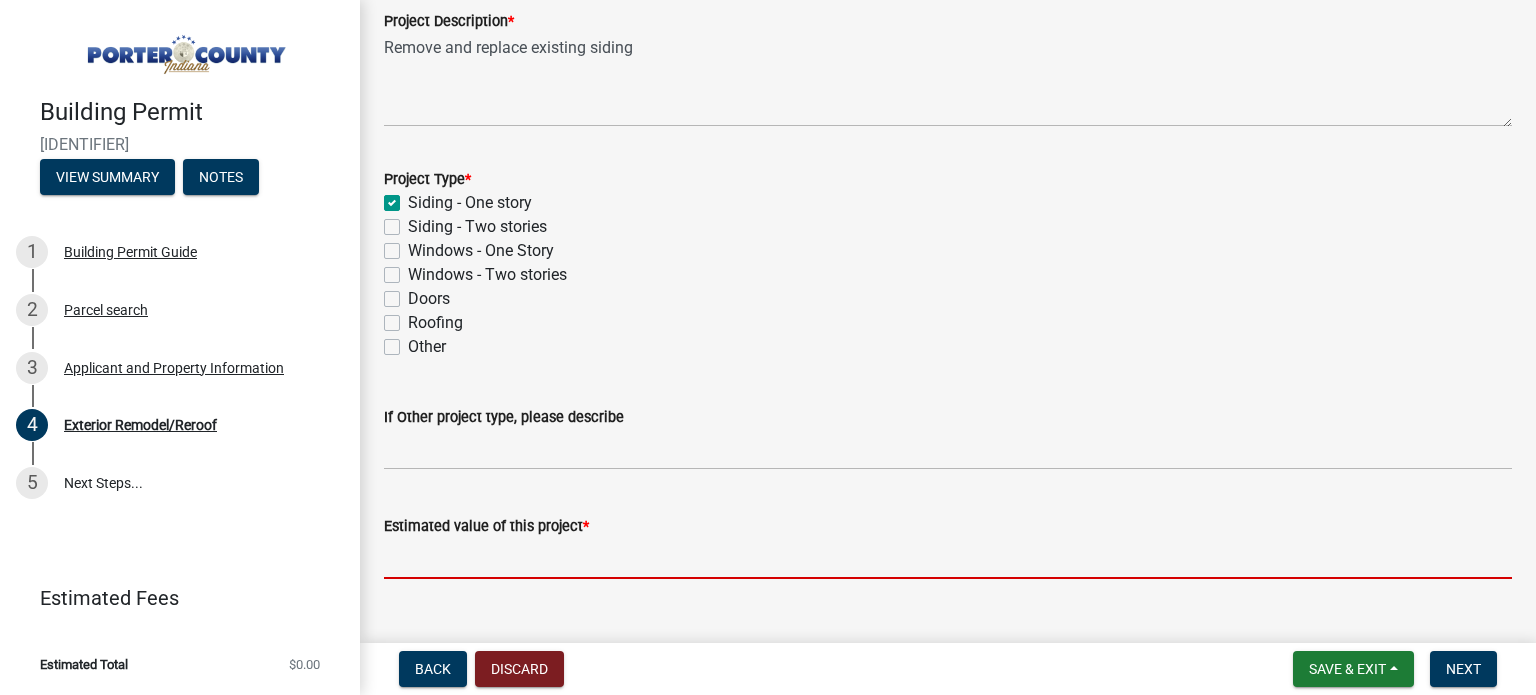 click 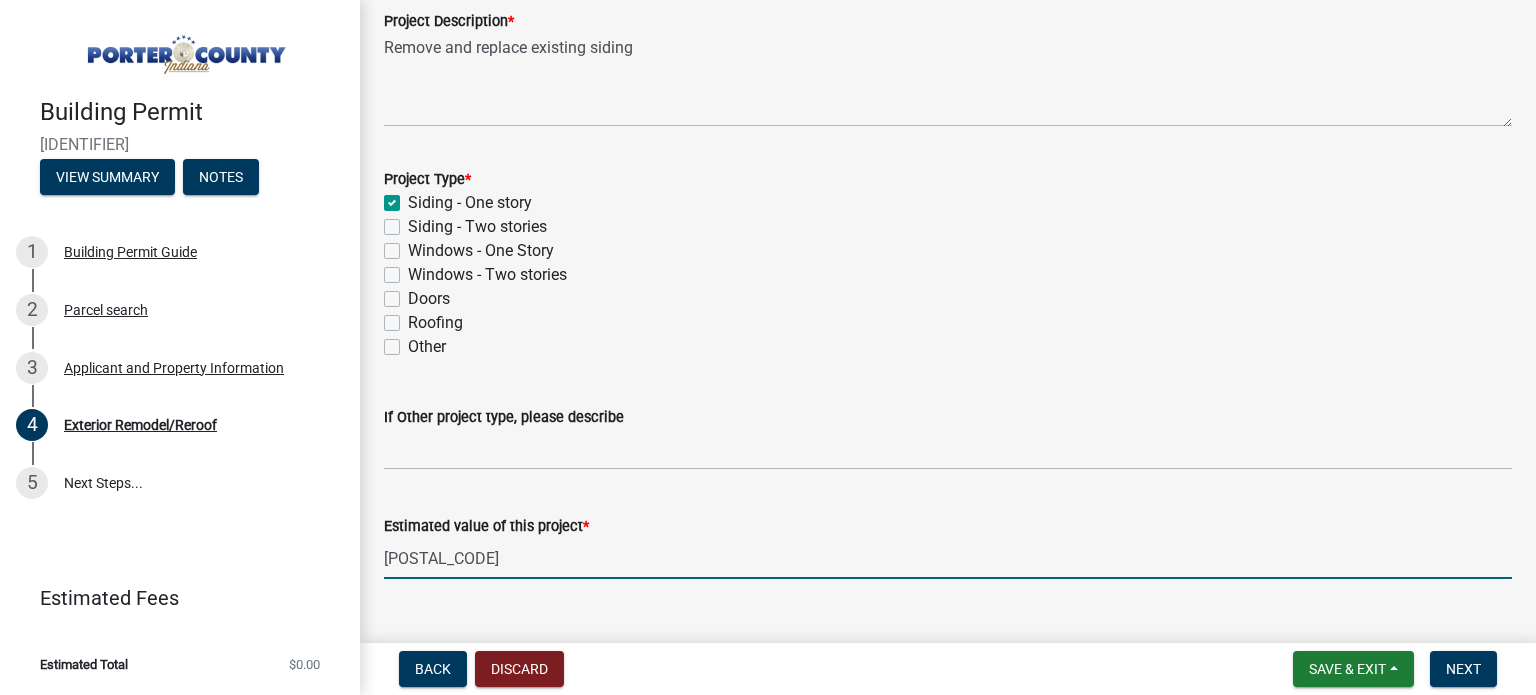 scroll, scrollTop: 171, scrollLeft: 0, axis: vertical 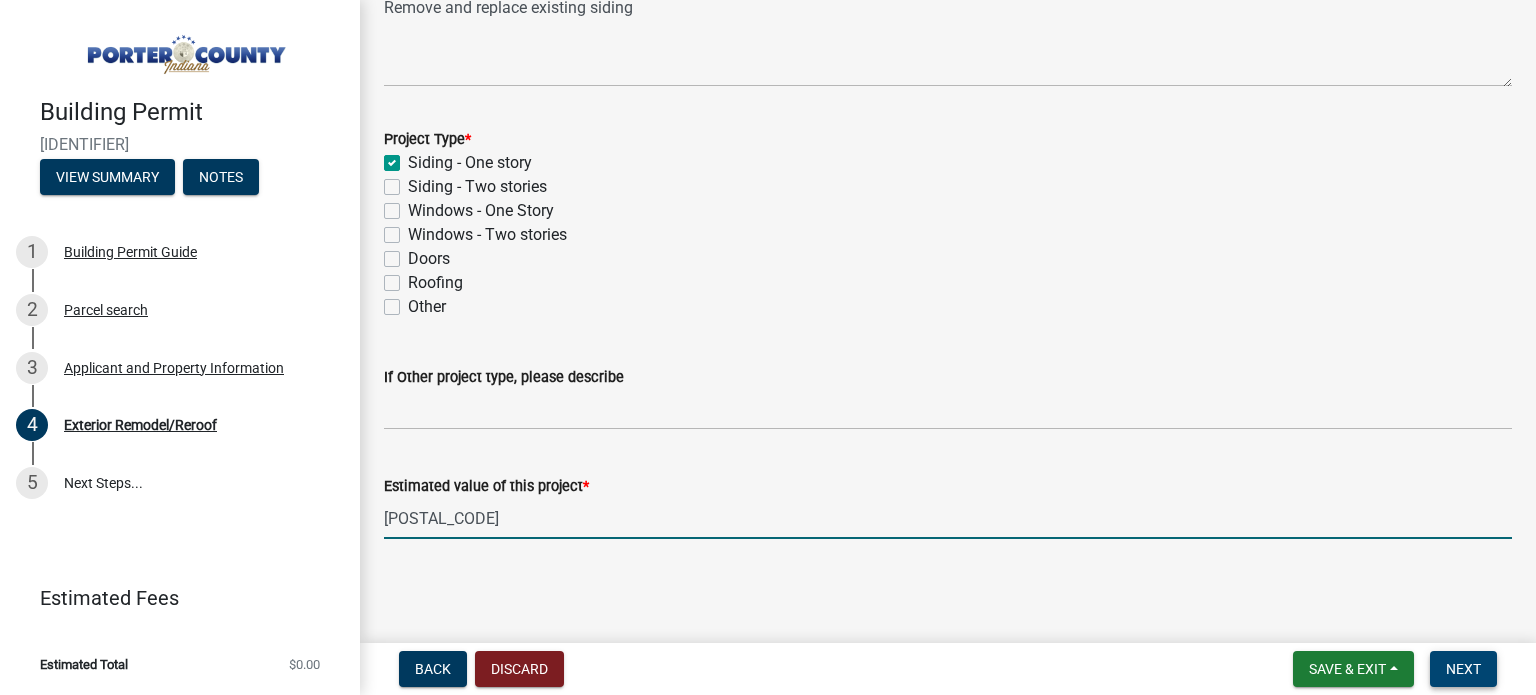 type on "[POSTAL_CODE]" 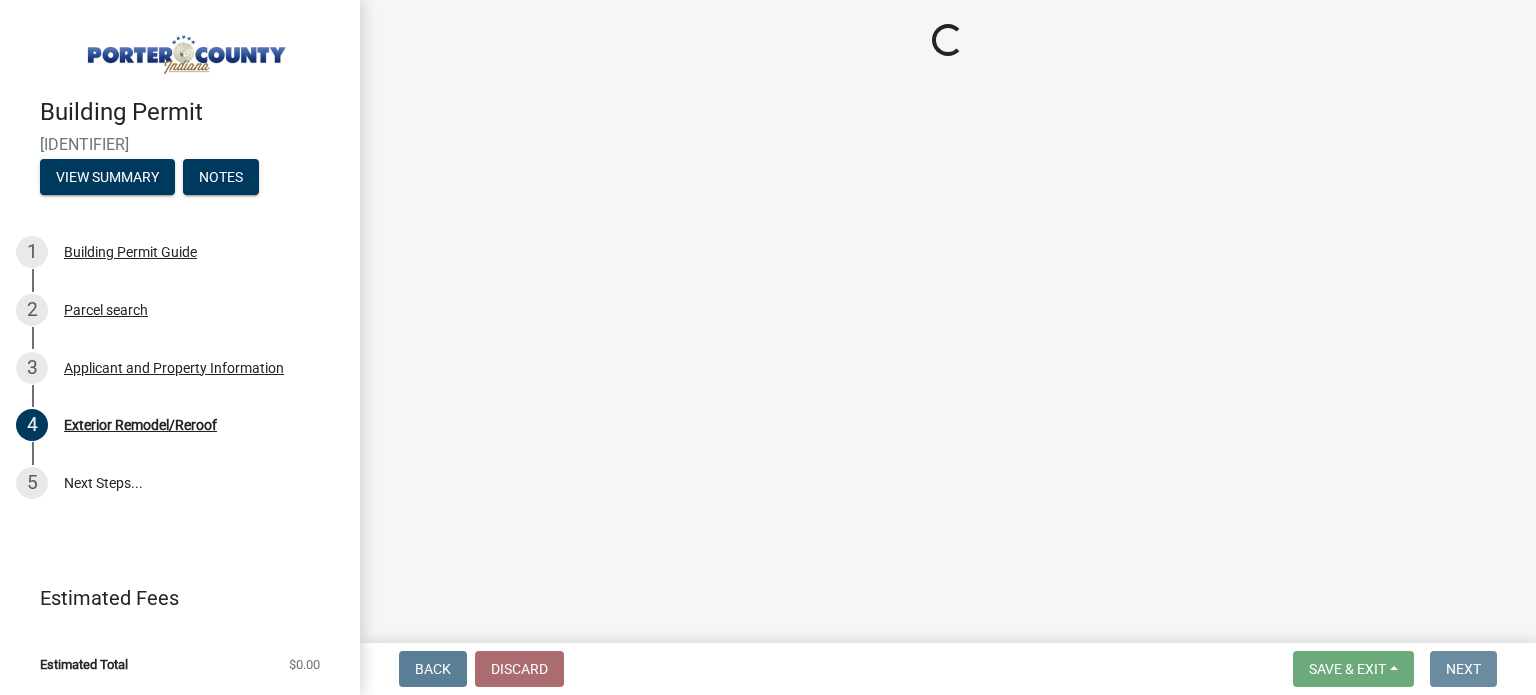 scroll, scrollTop: 0, scrollLeft: 0, axis: both 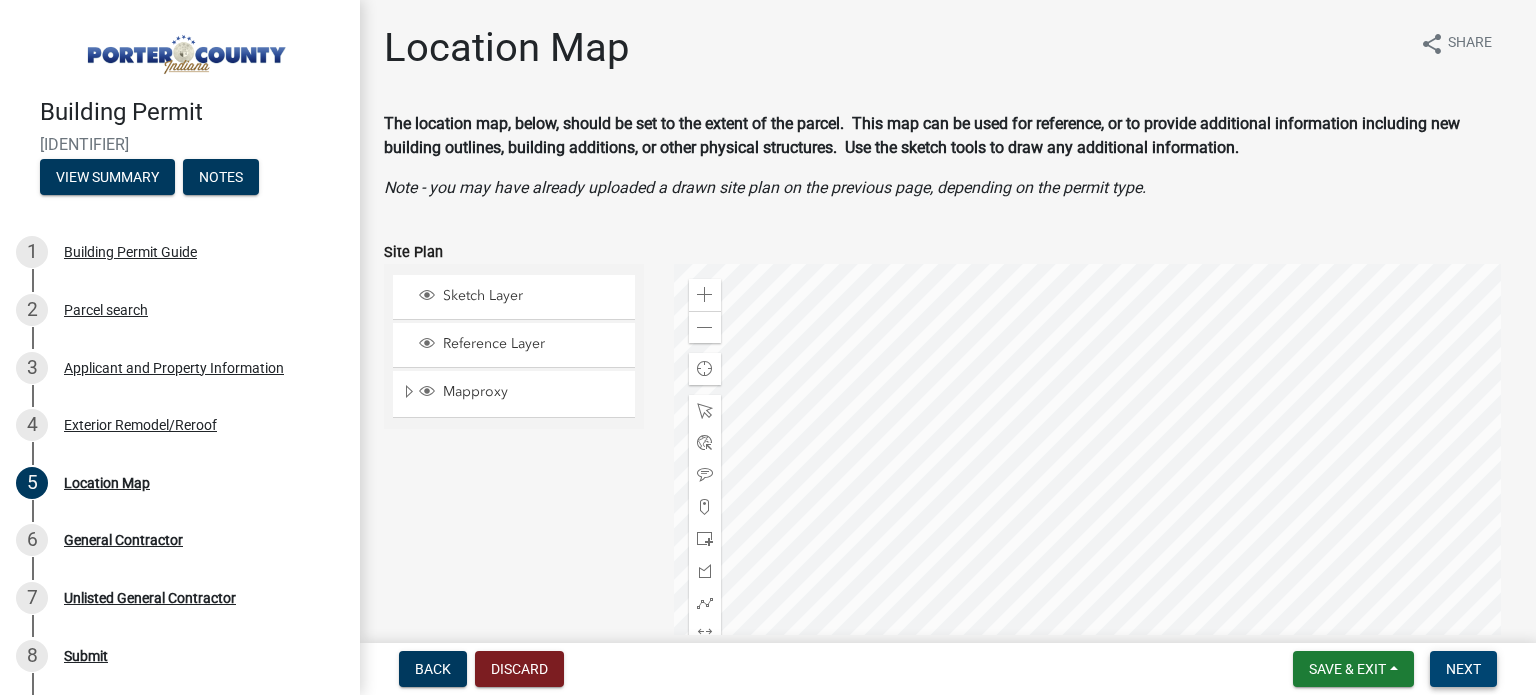 click on "Next" at bounding box center [1463, 669] 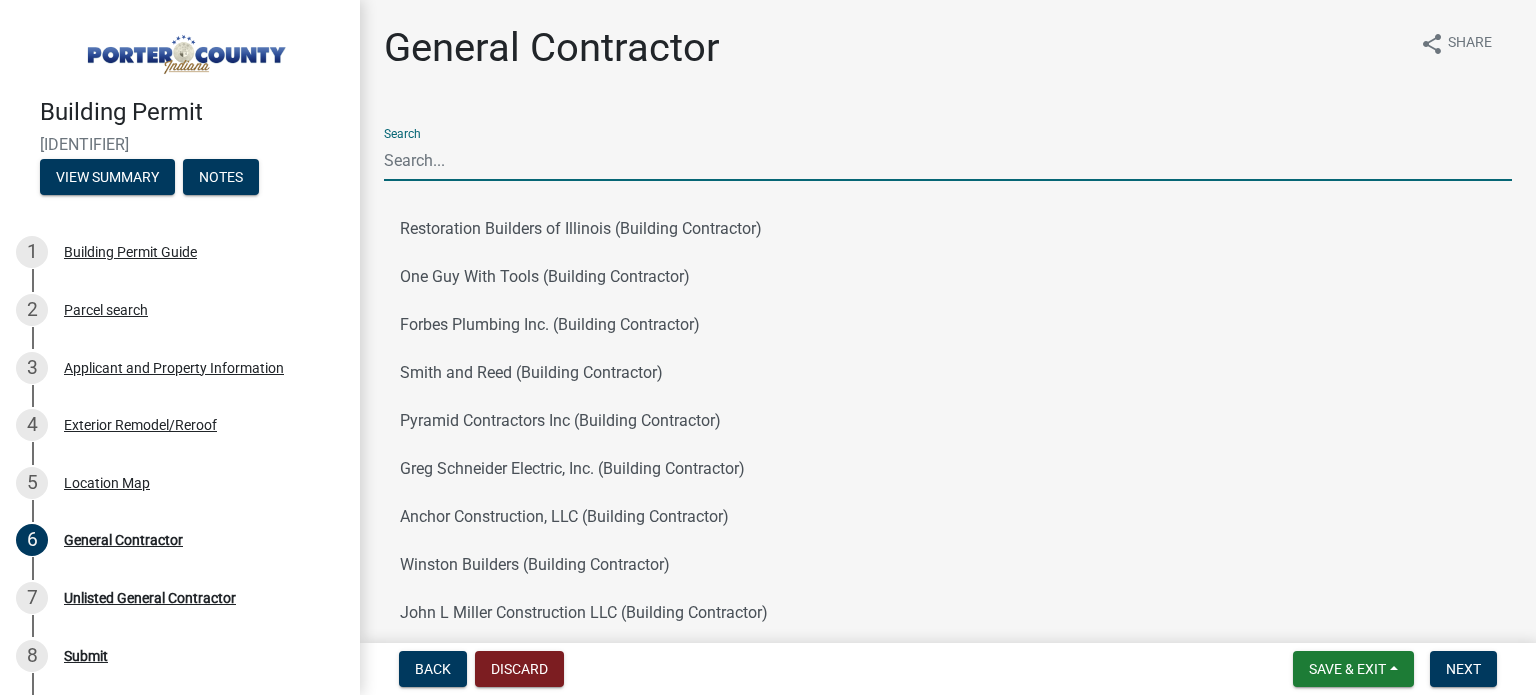 click on "Search" at bounding box center (948, 160) 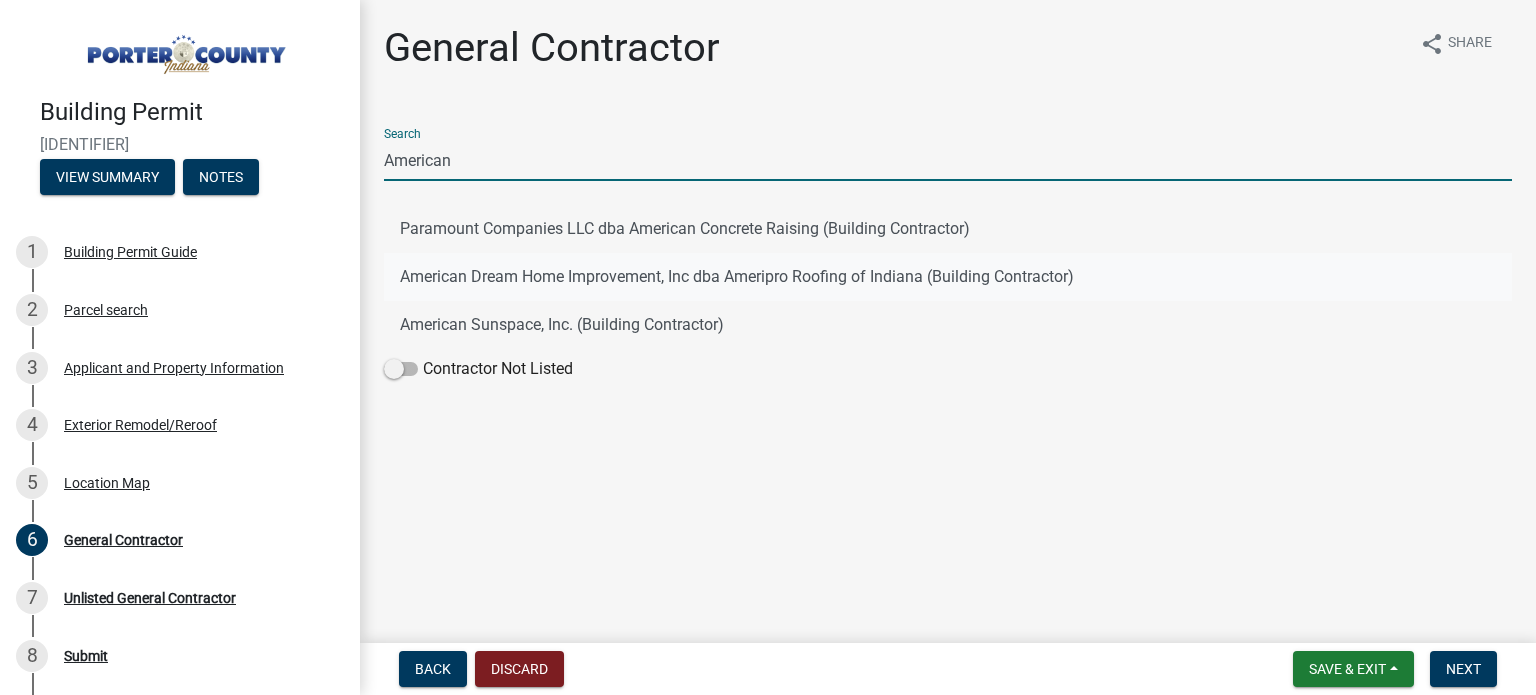 type on "American" 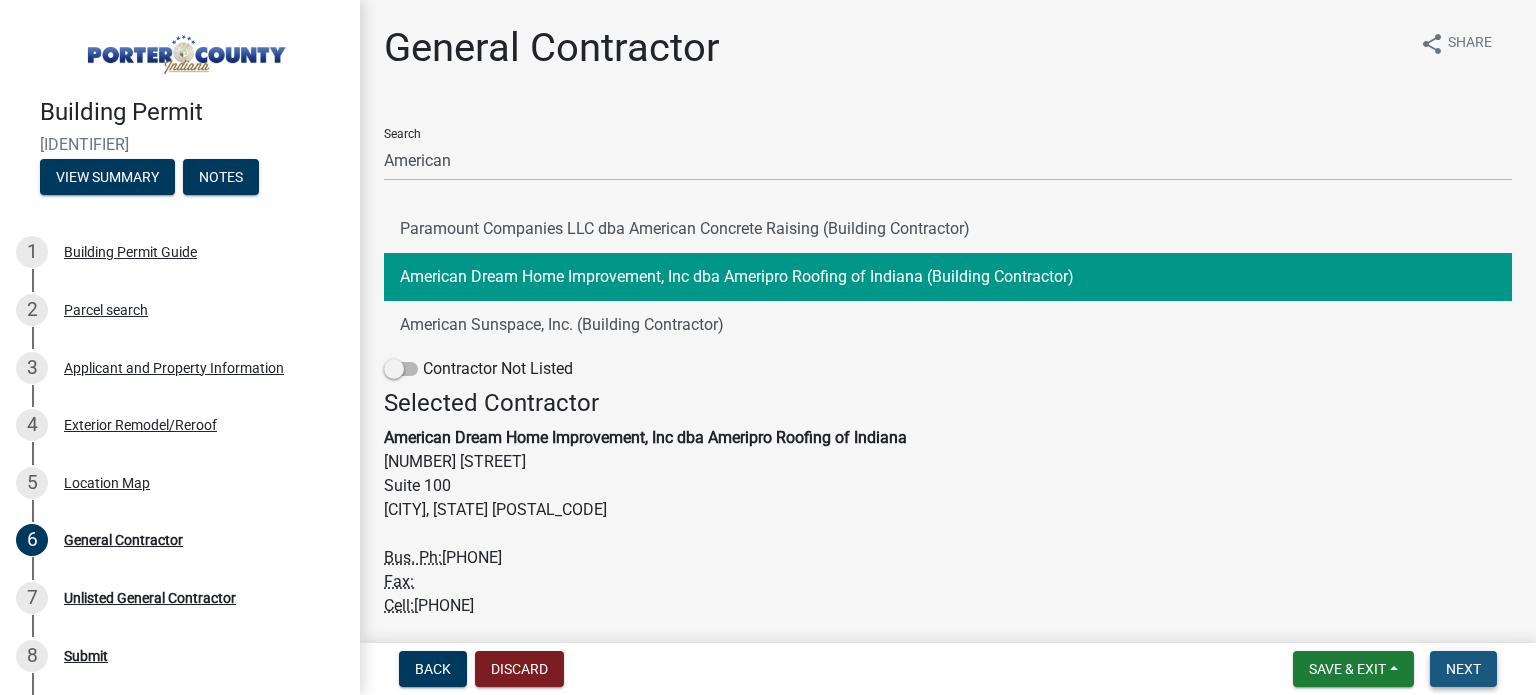 click on "Next" at bounding box center (1463, 669) 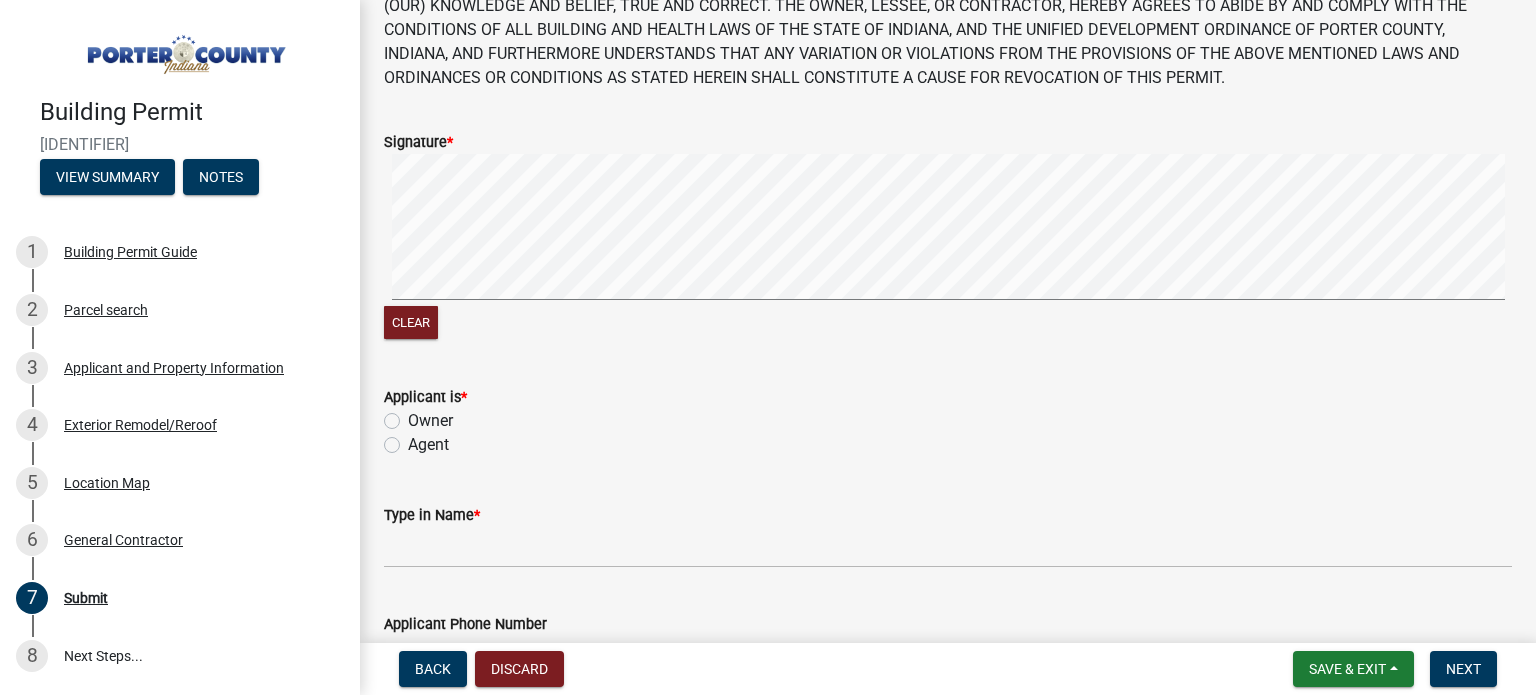 scroll, scrollTop: 144, scrollLeft: 0, axis: vertical 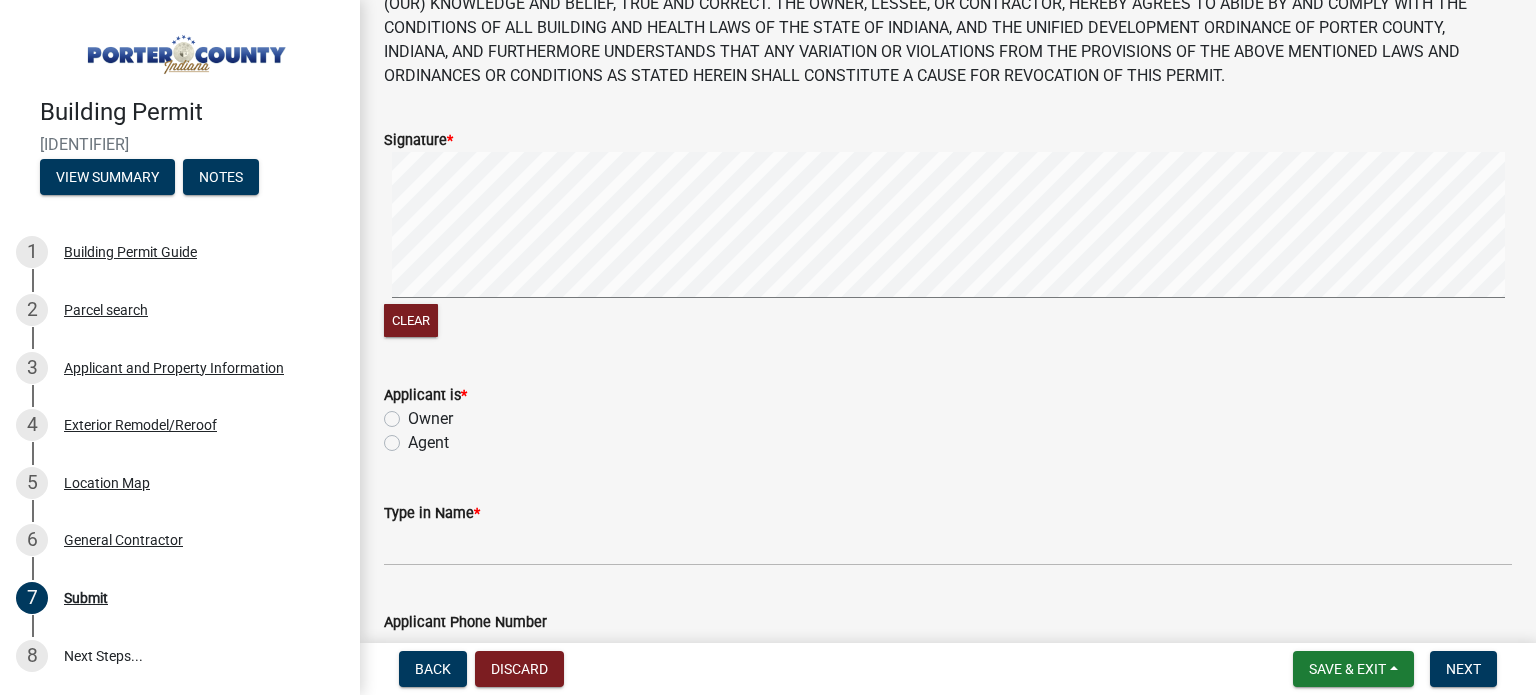click on "Agent" 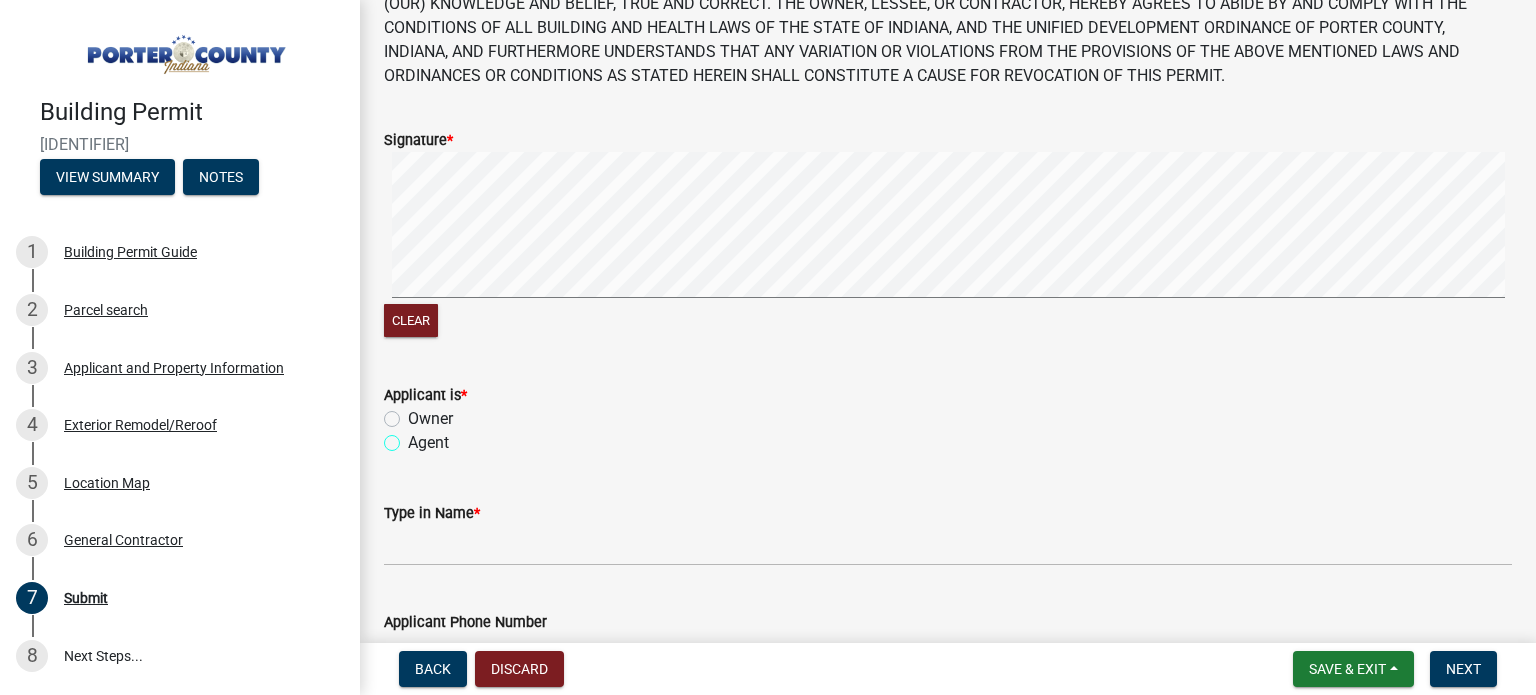 click on "Agent" at bounding box center (414, 437) 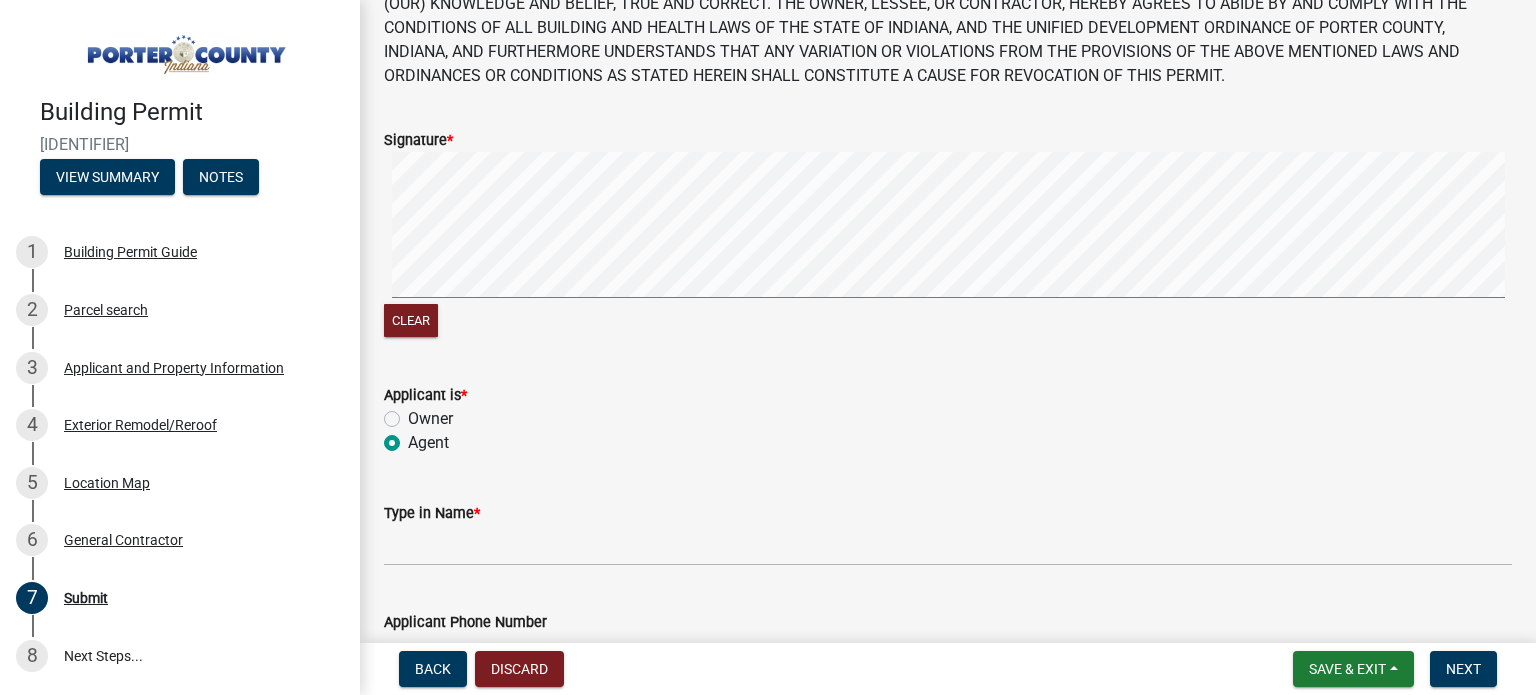 radio on "true" 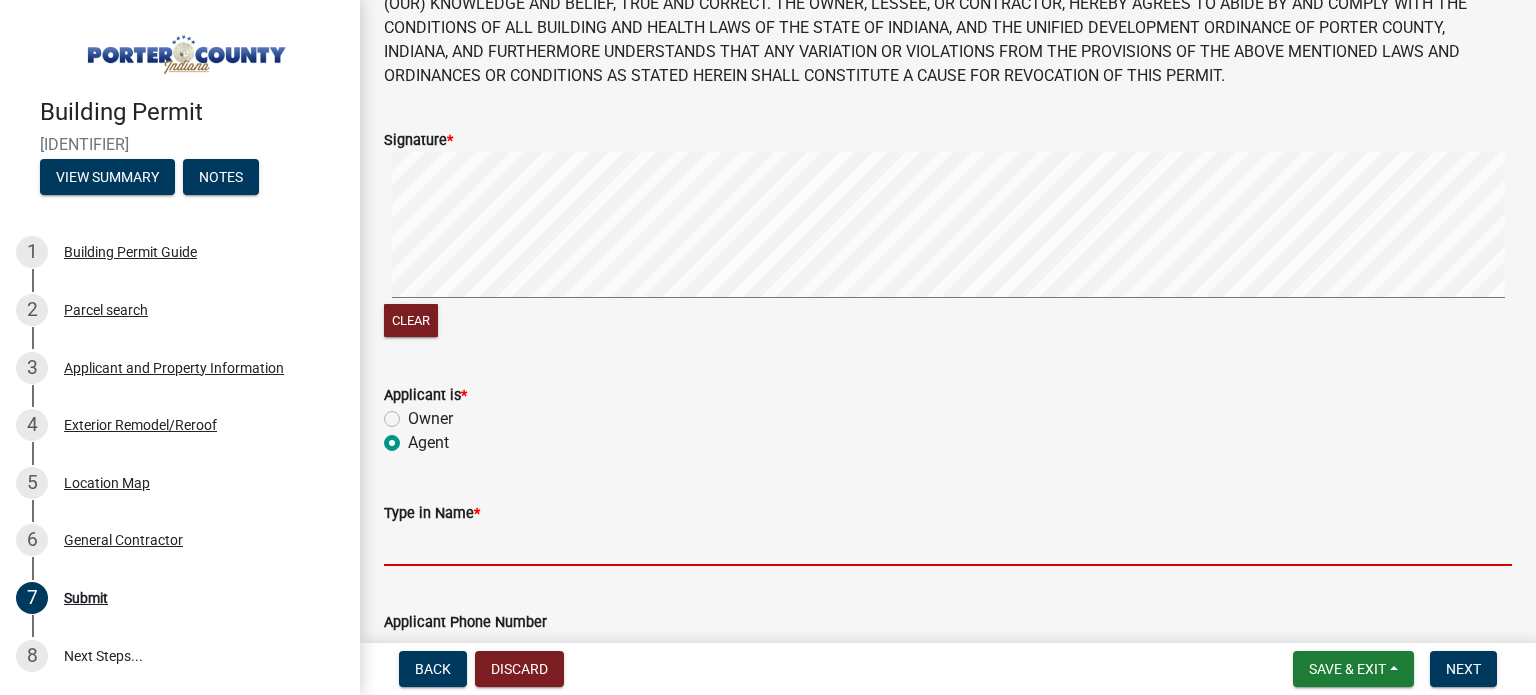 click on "Type in Name  *" at bounding box center (948, 545) 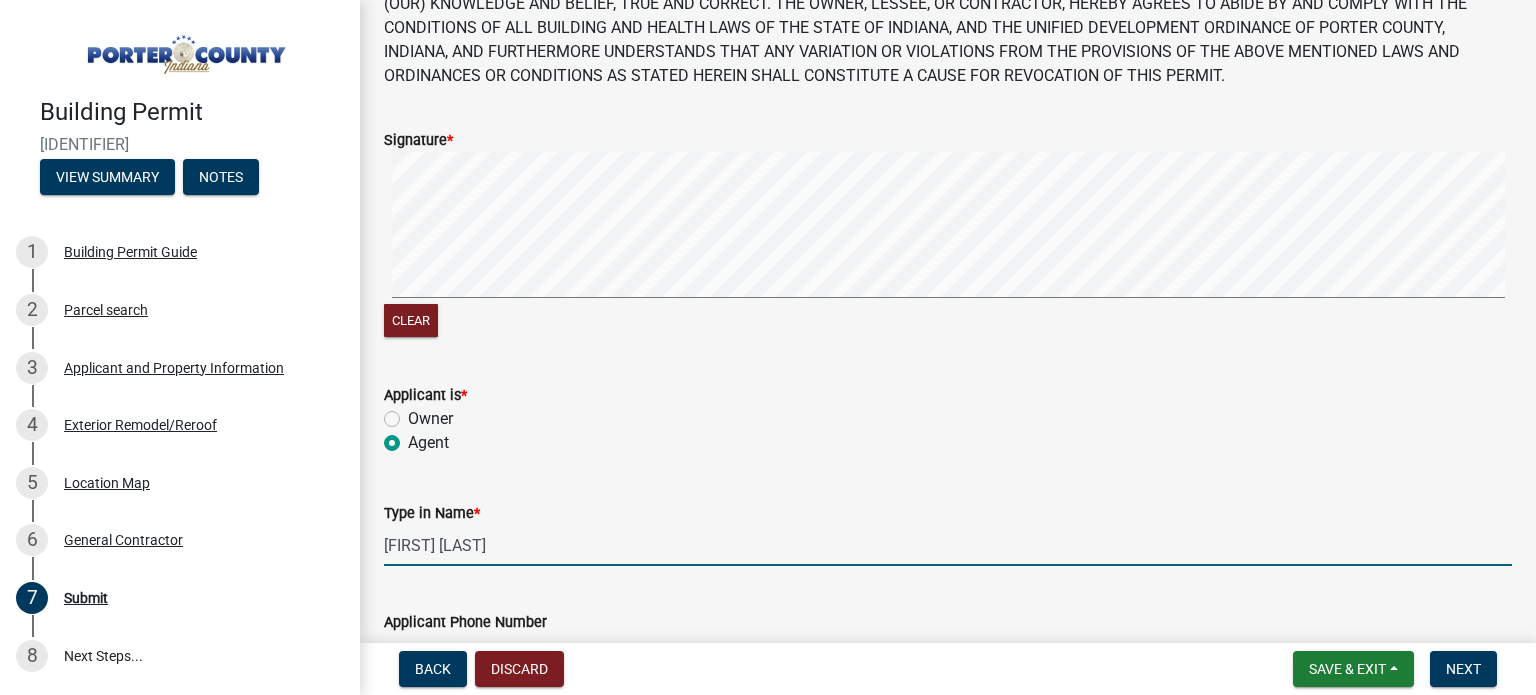 type on "[PHONE]" 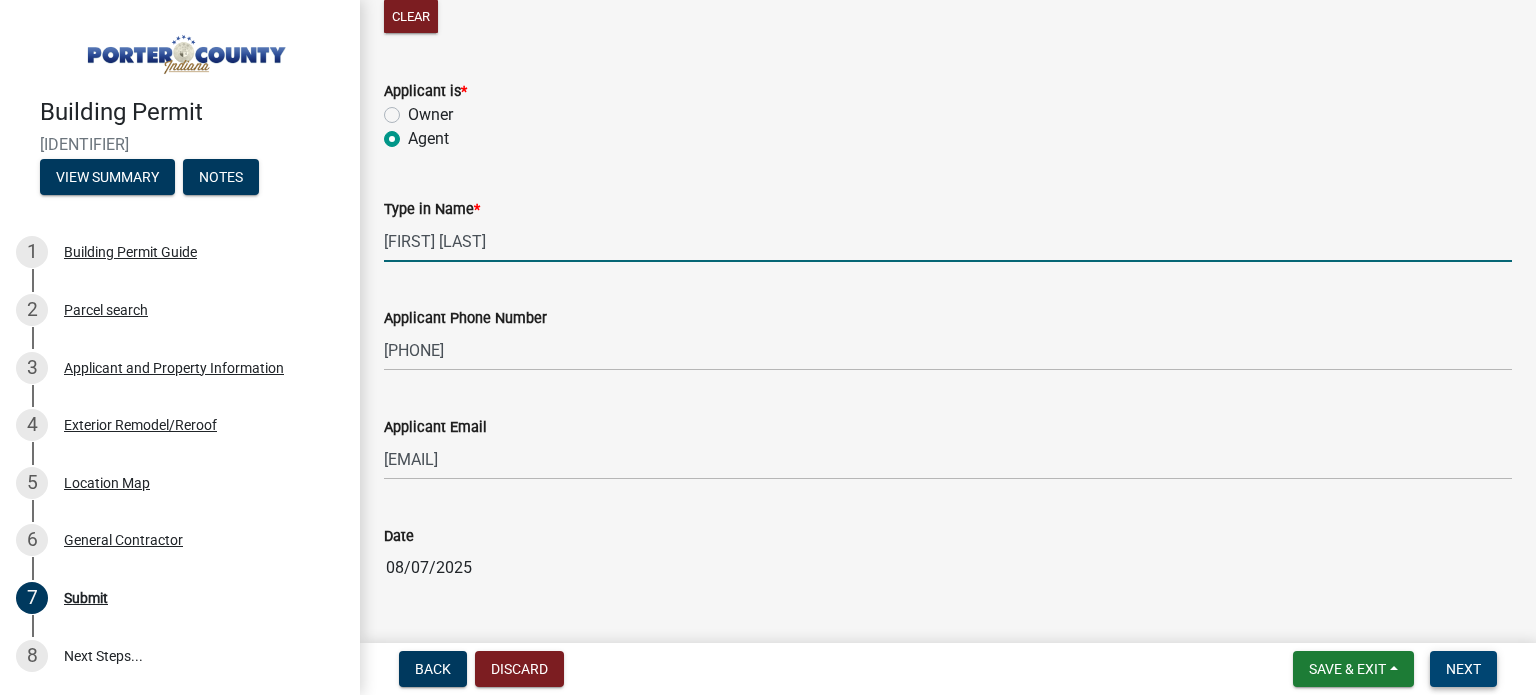 click on "Next" at bounding box center [1463, 669] 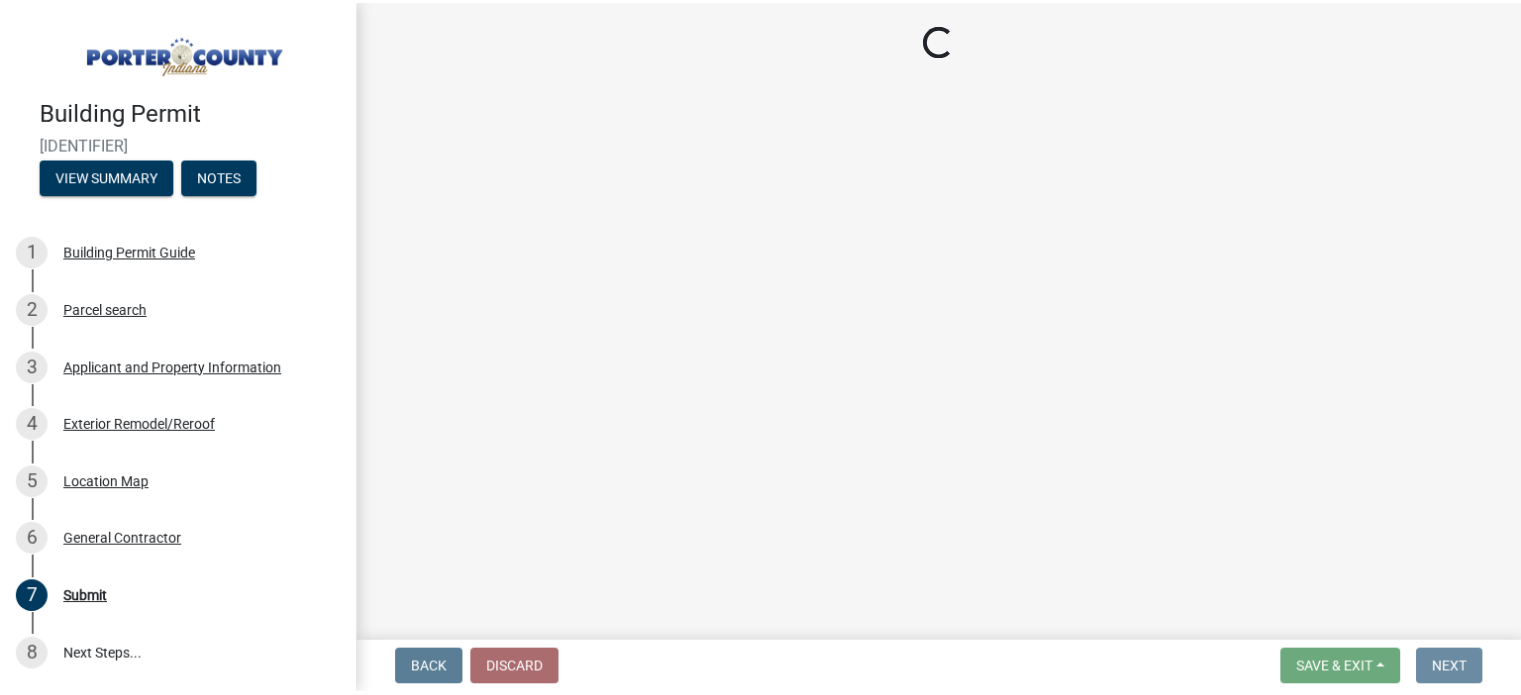 scroll, scrollTop: 0, scrollLeft: 0, axis: both 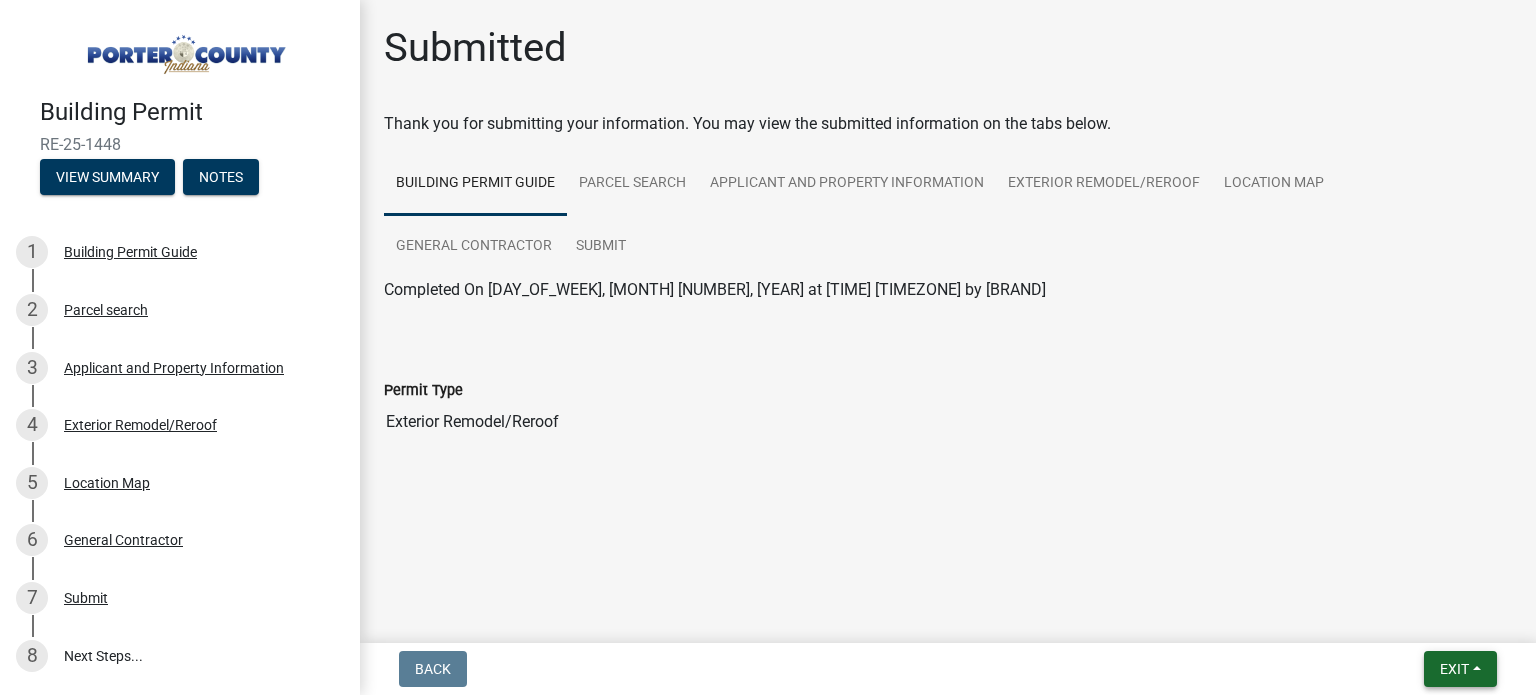 click on "Exit" at bounding box center [1460, 669] 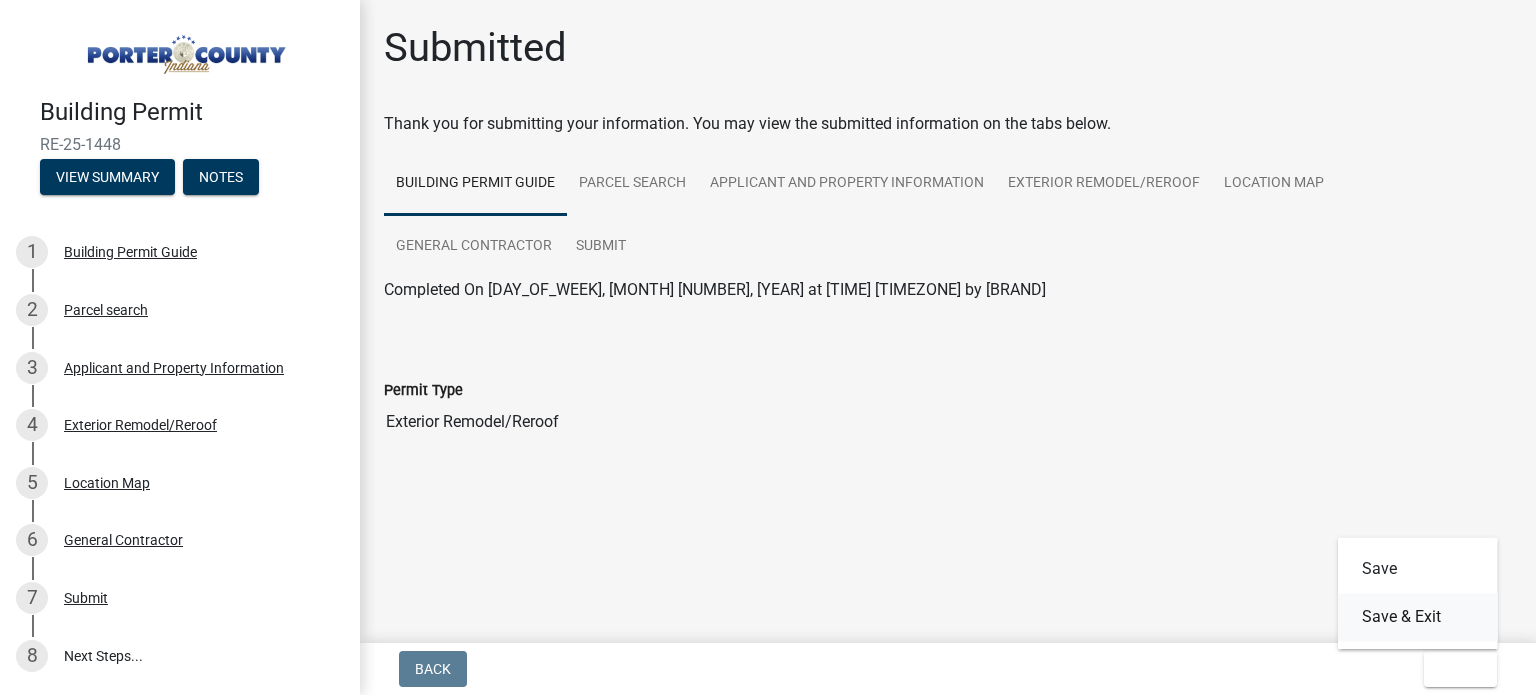 click on "Save & Exit" at bounding box center [1418, 617] 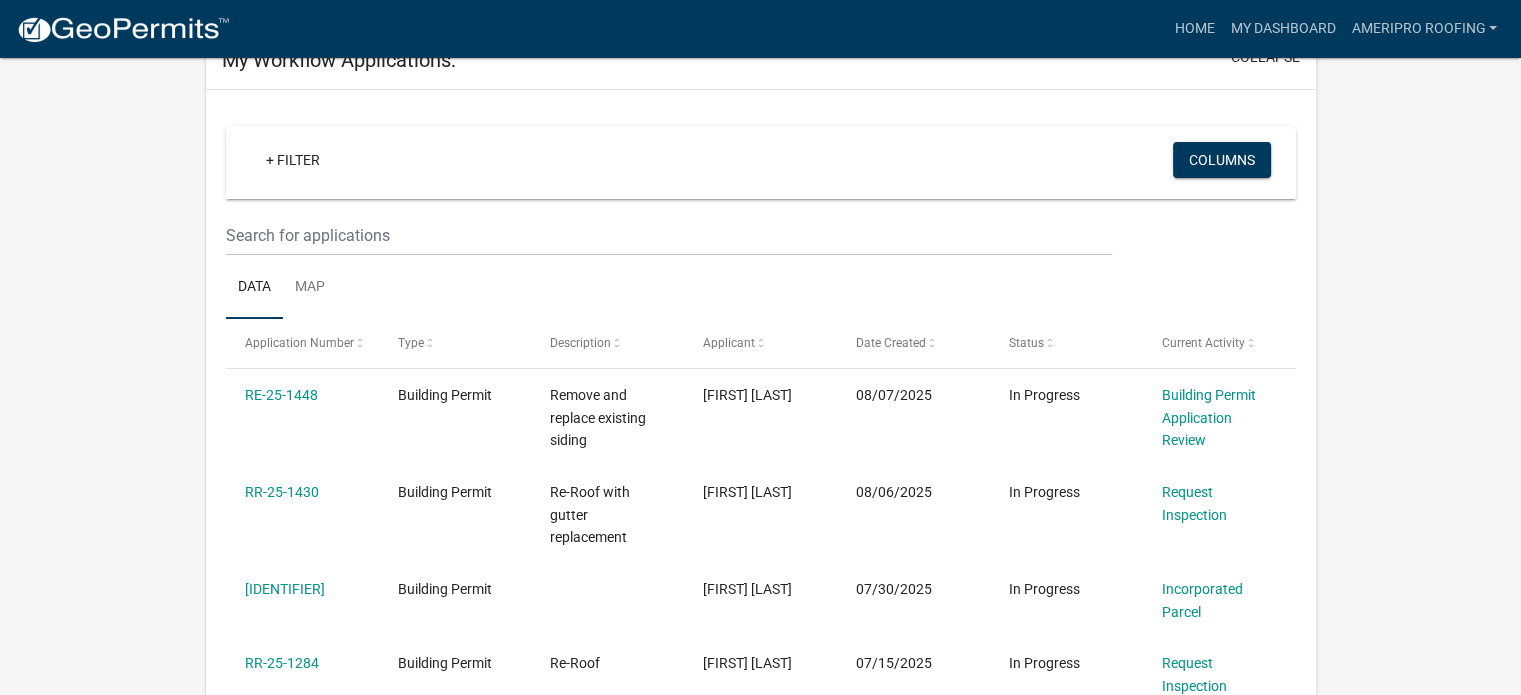 scroll, scrollTop: 163, scrollLeft: 0, axis: vertical 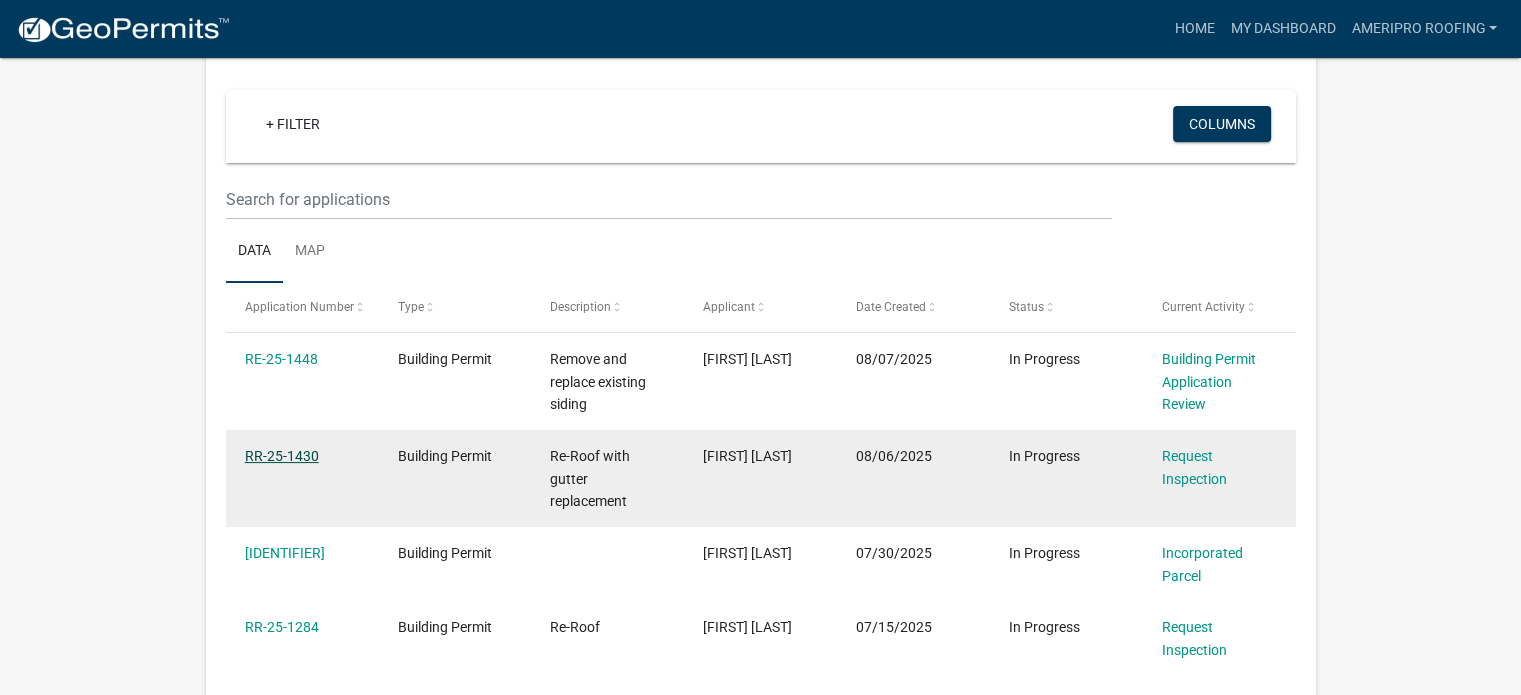 click on "RR-25-1430" 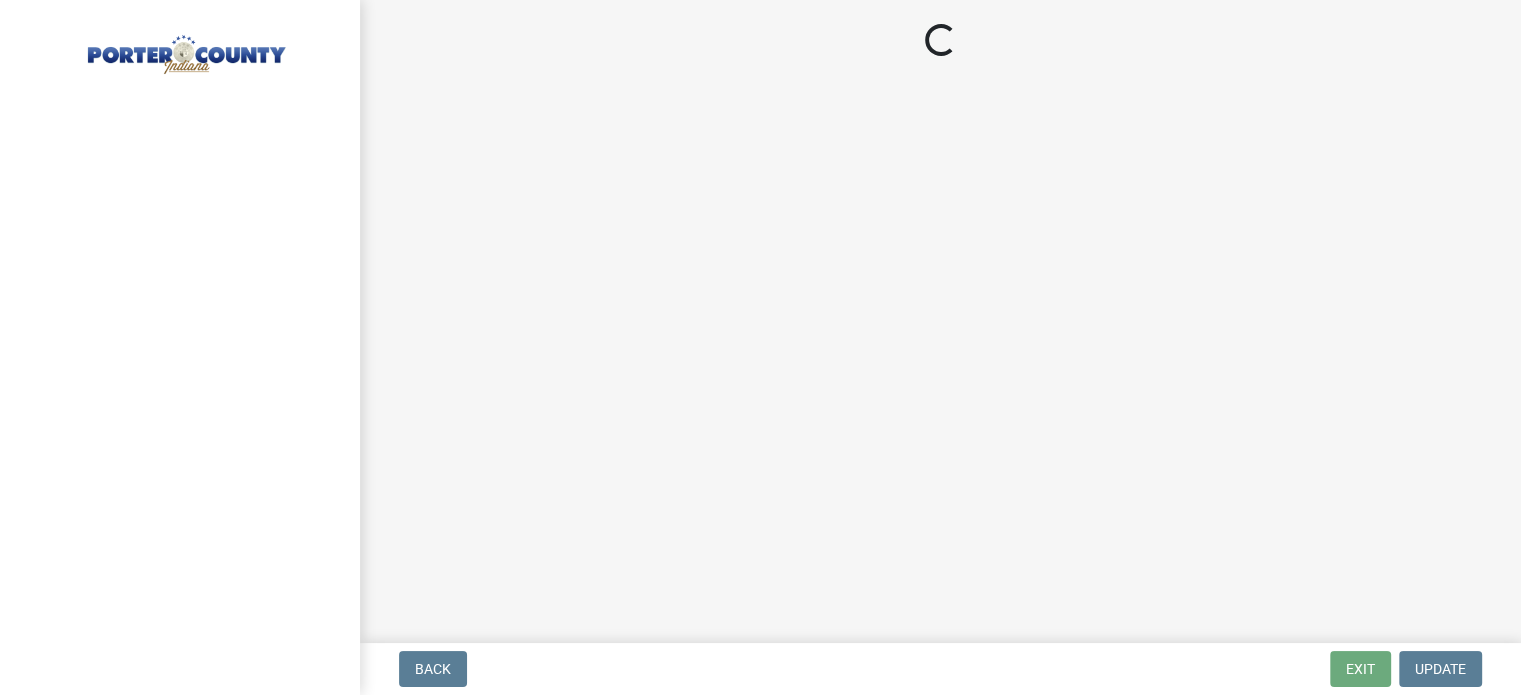 scroll, scrollTop: 0, scrollLeft: 0, axis: both 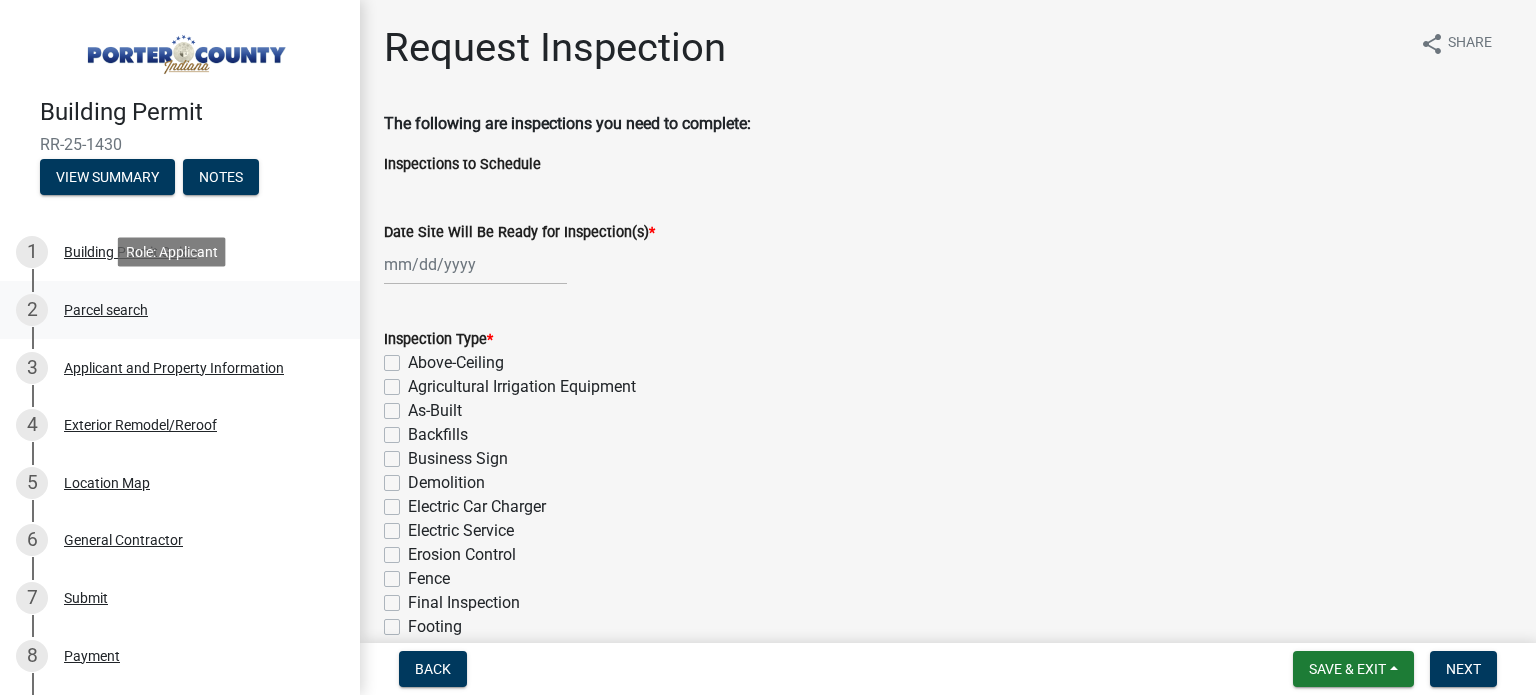 click on "2     Parcel search" at bounding box center [172, 310] 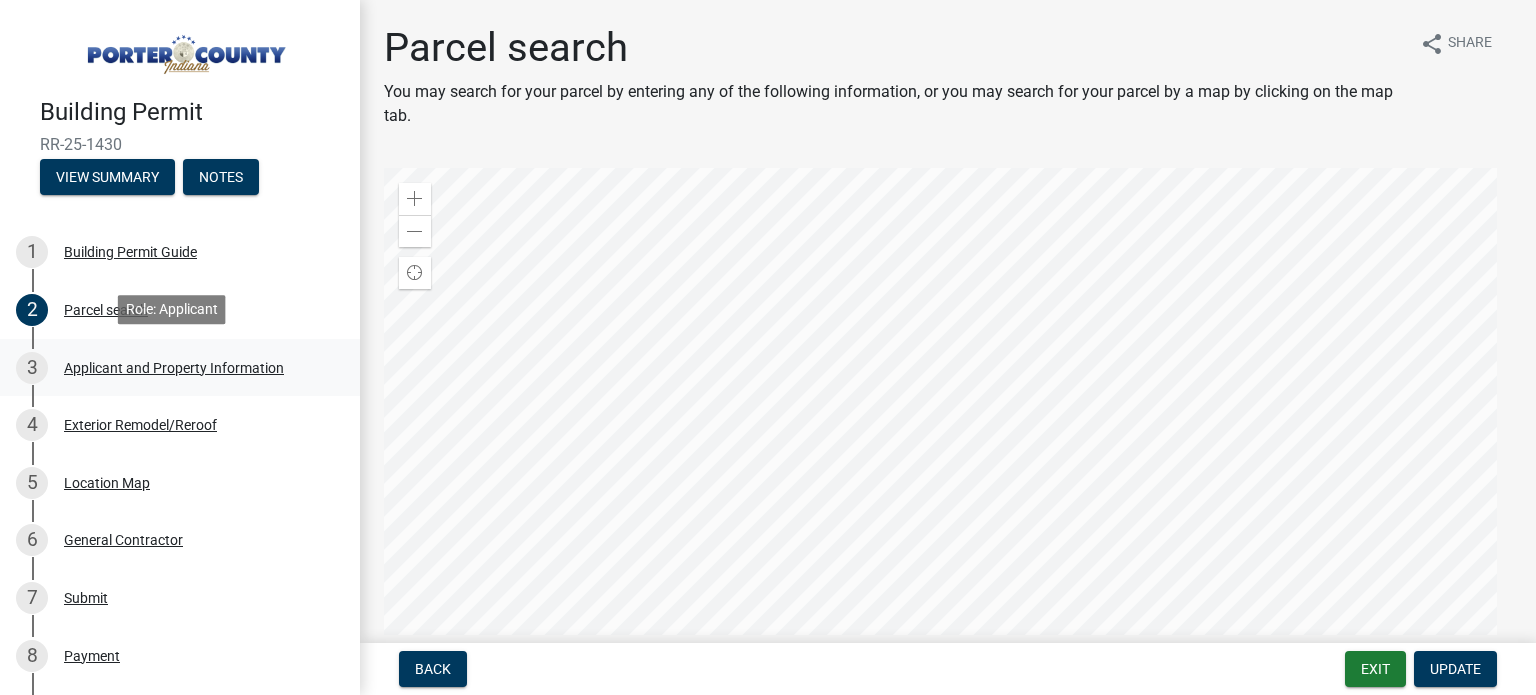 click on "Applicant and Property Information" at bounding box center (174, 368) 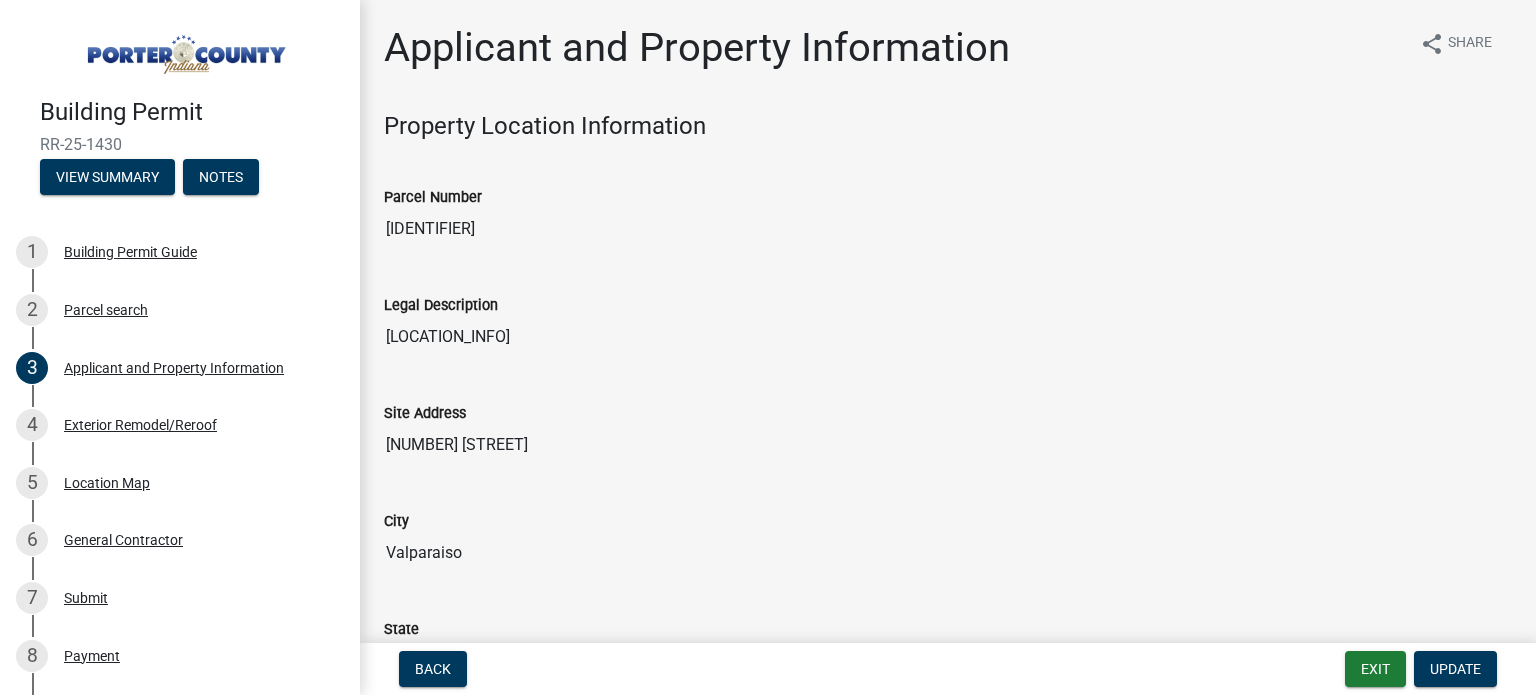 click at bounding box center [184, 49] 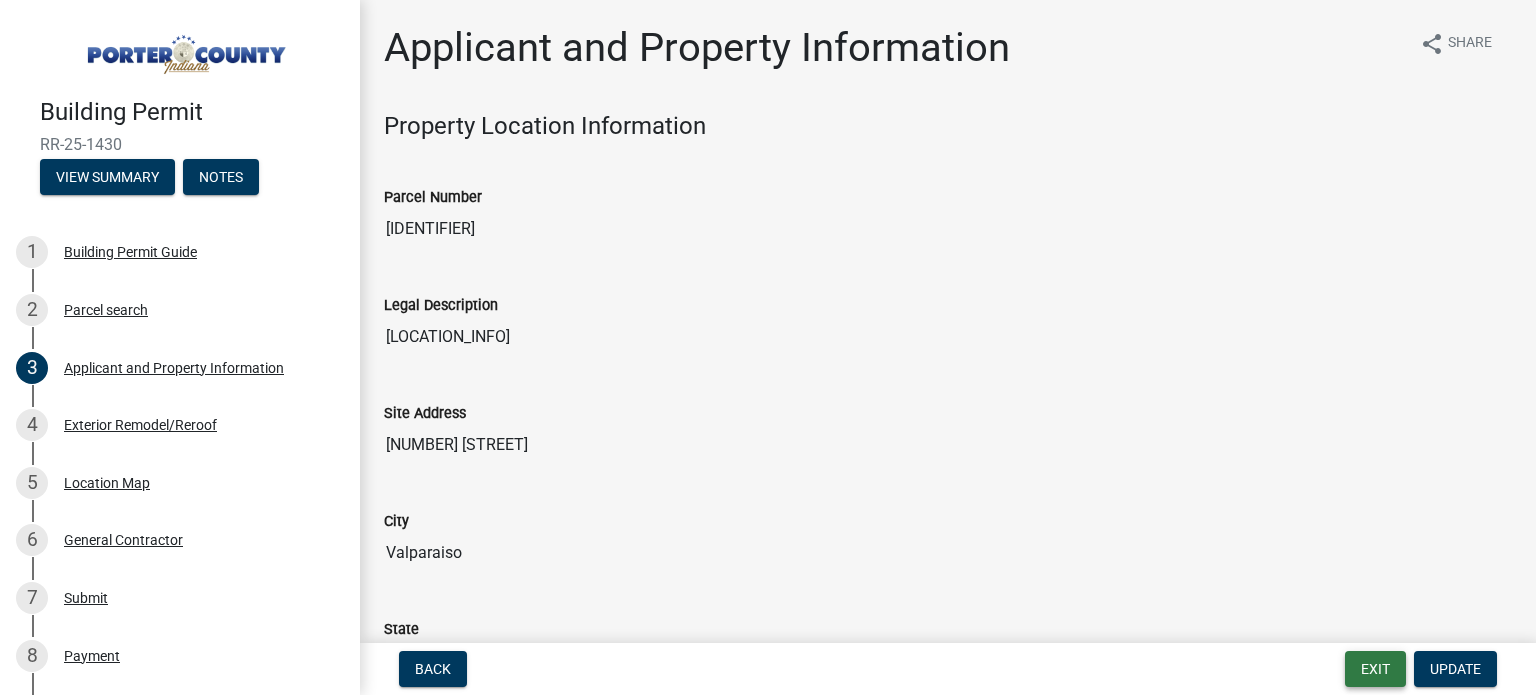 click on "Exit" at bounding box center [1375, 669] 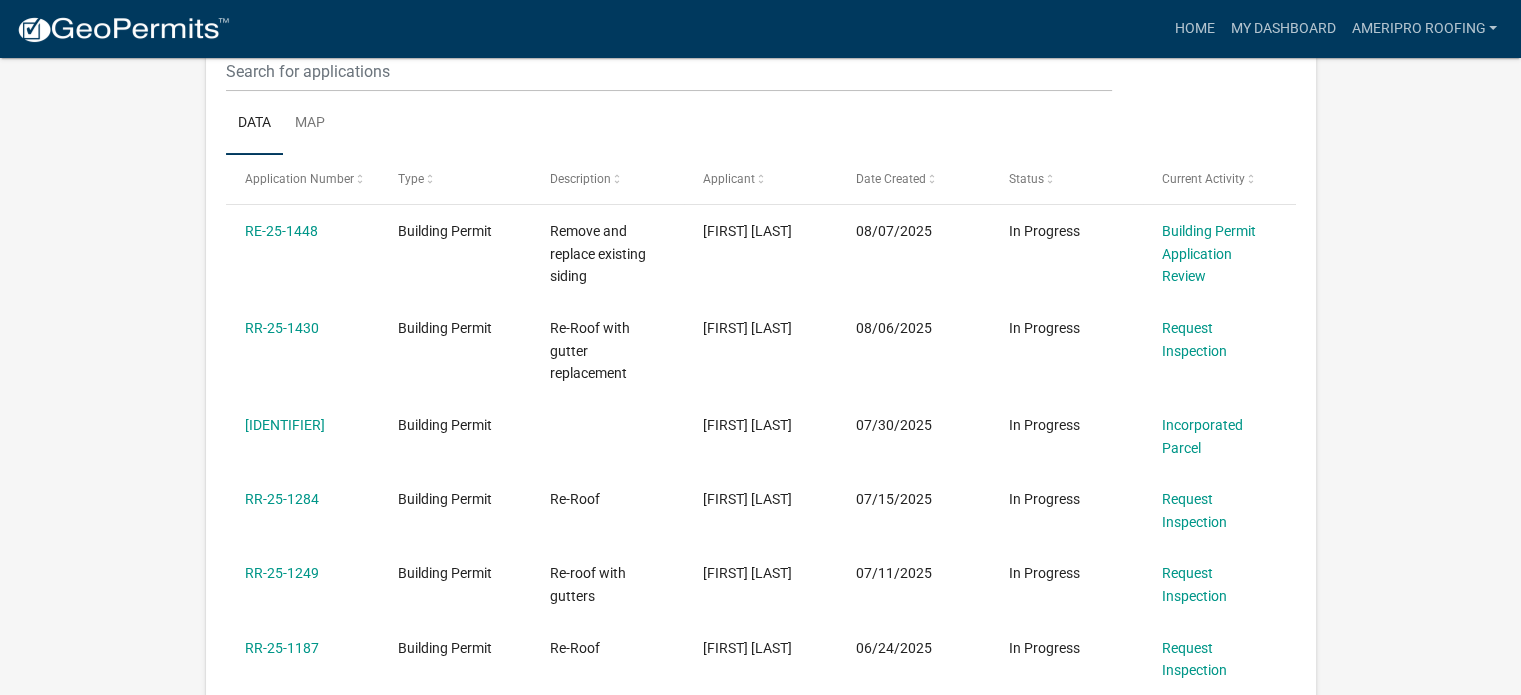 scroll, scrollTop: 256, scrollLeft: 0, axis: vertical 